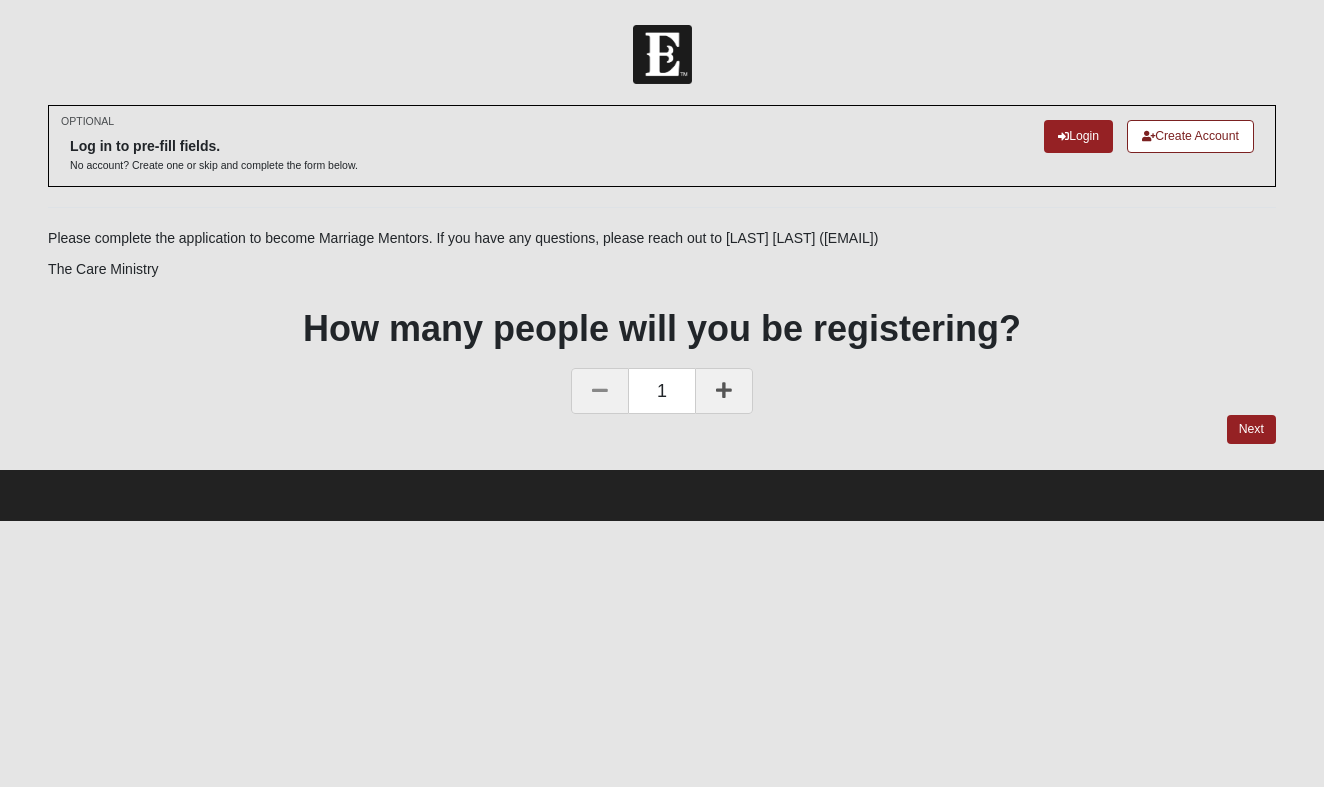 scroll, scrollTop: 0, scrollLeft: 0, axis: both 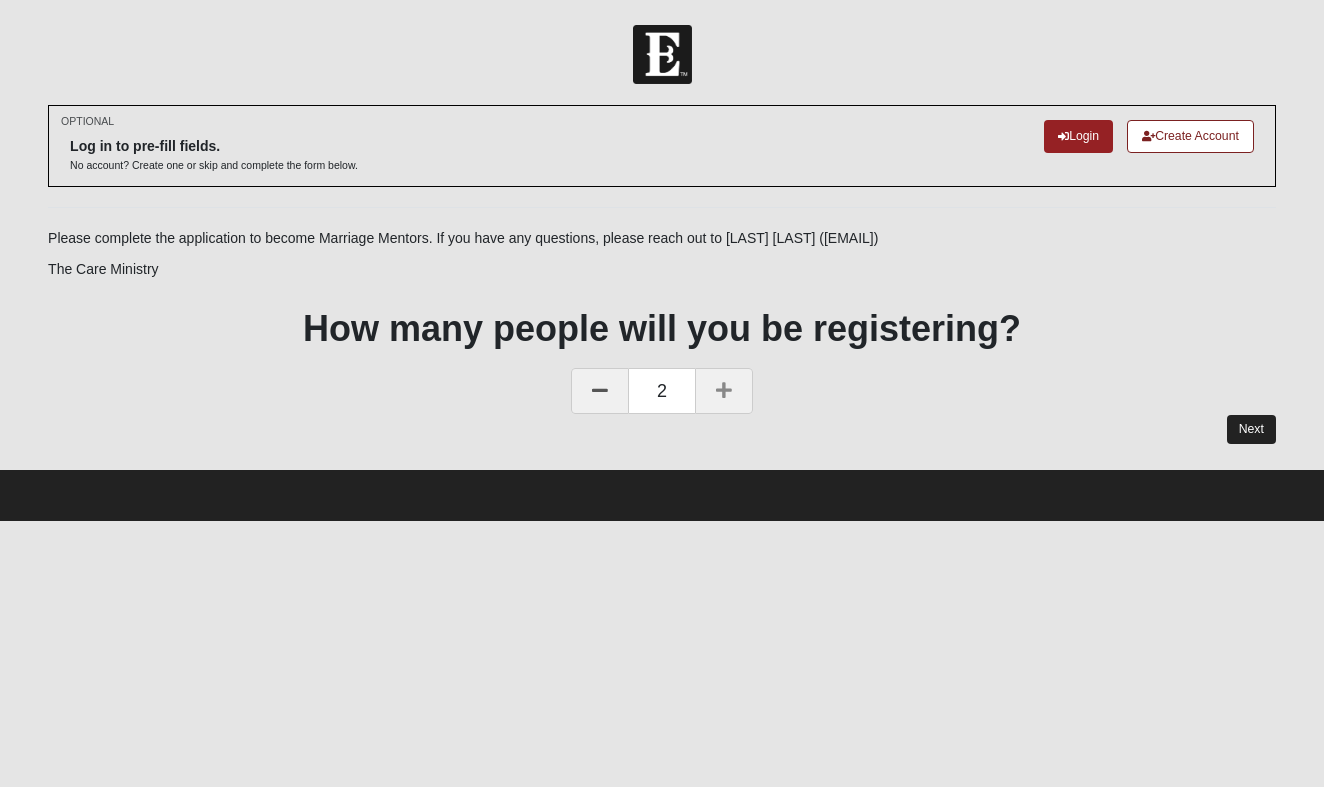 click on "Next" at bounding box center [1251, 429] 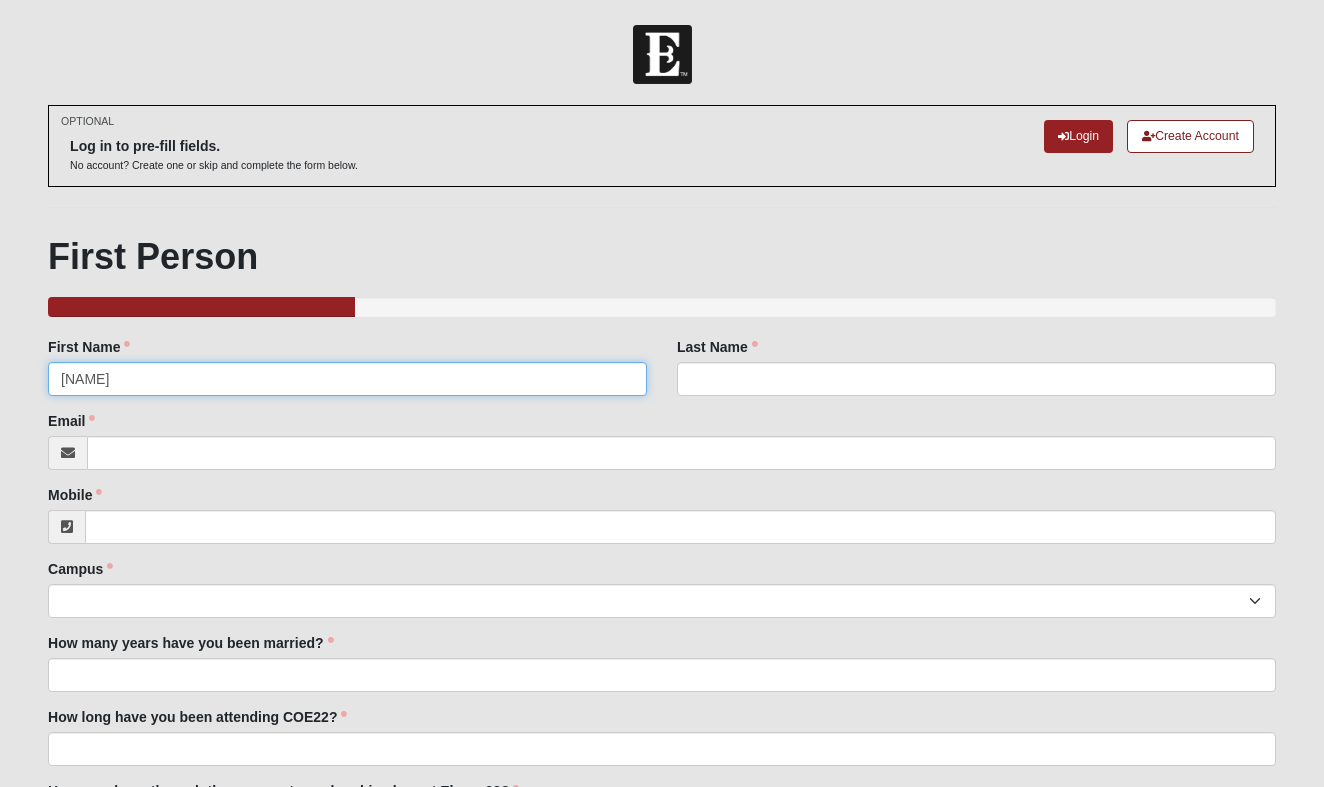 type on "[NAME]" 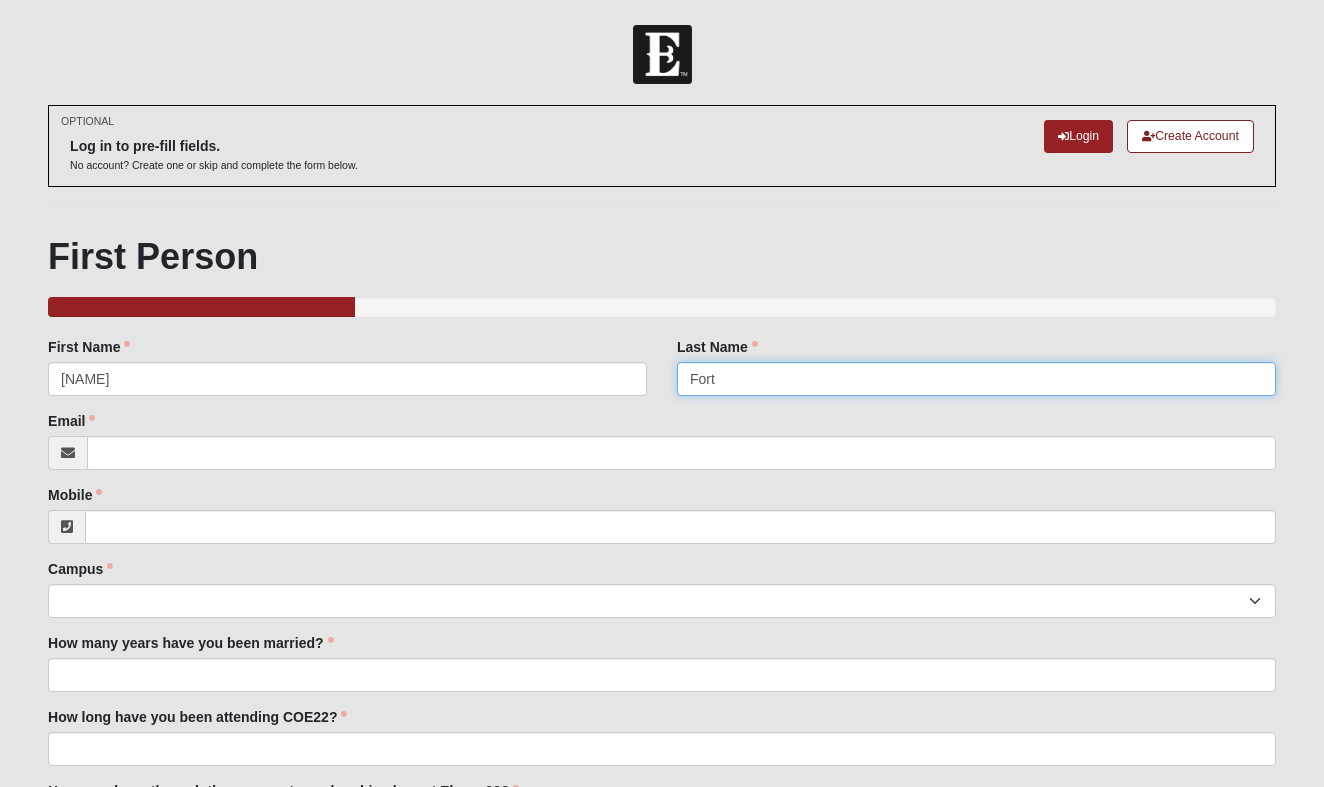 type on "Fort" 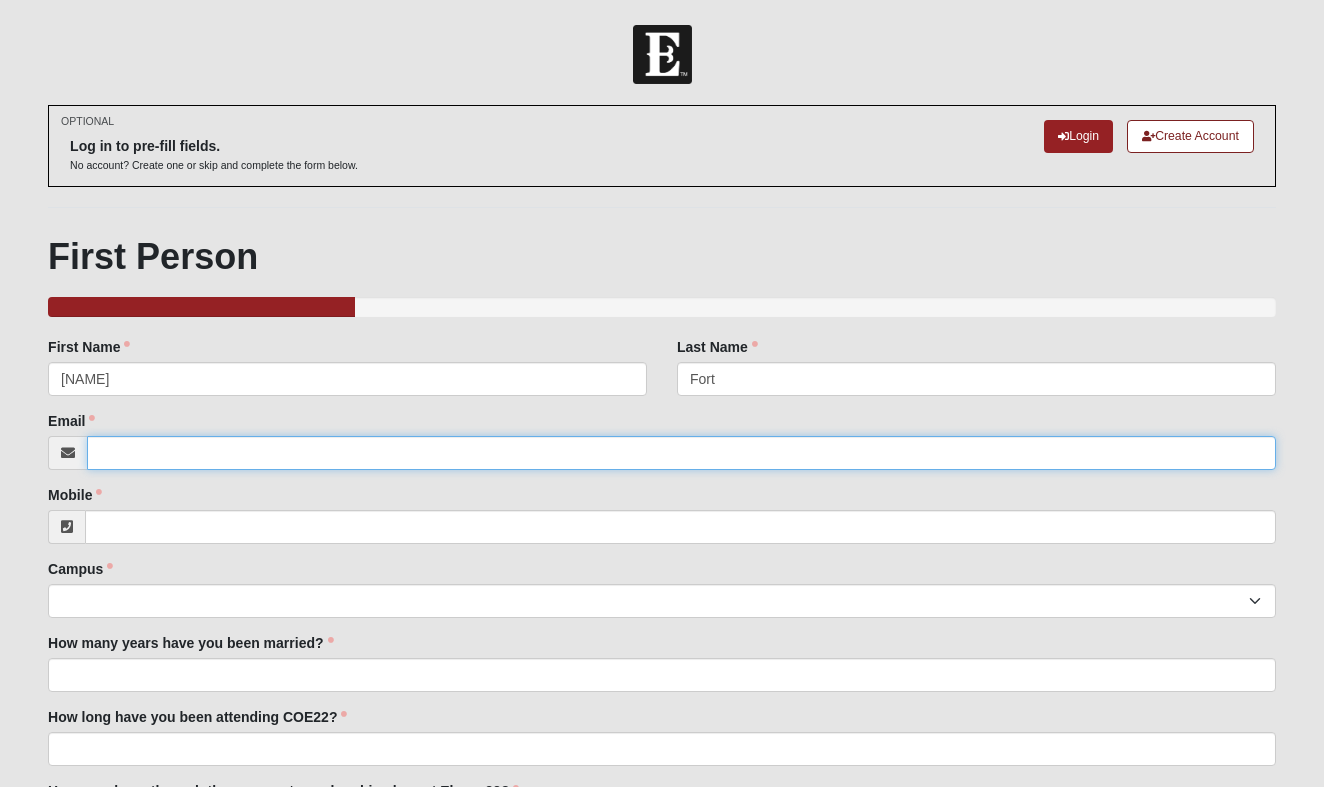 type on "[EMAIL]" 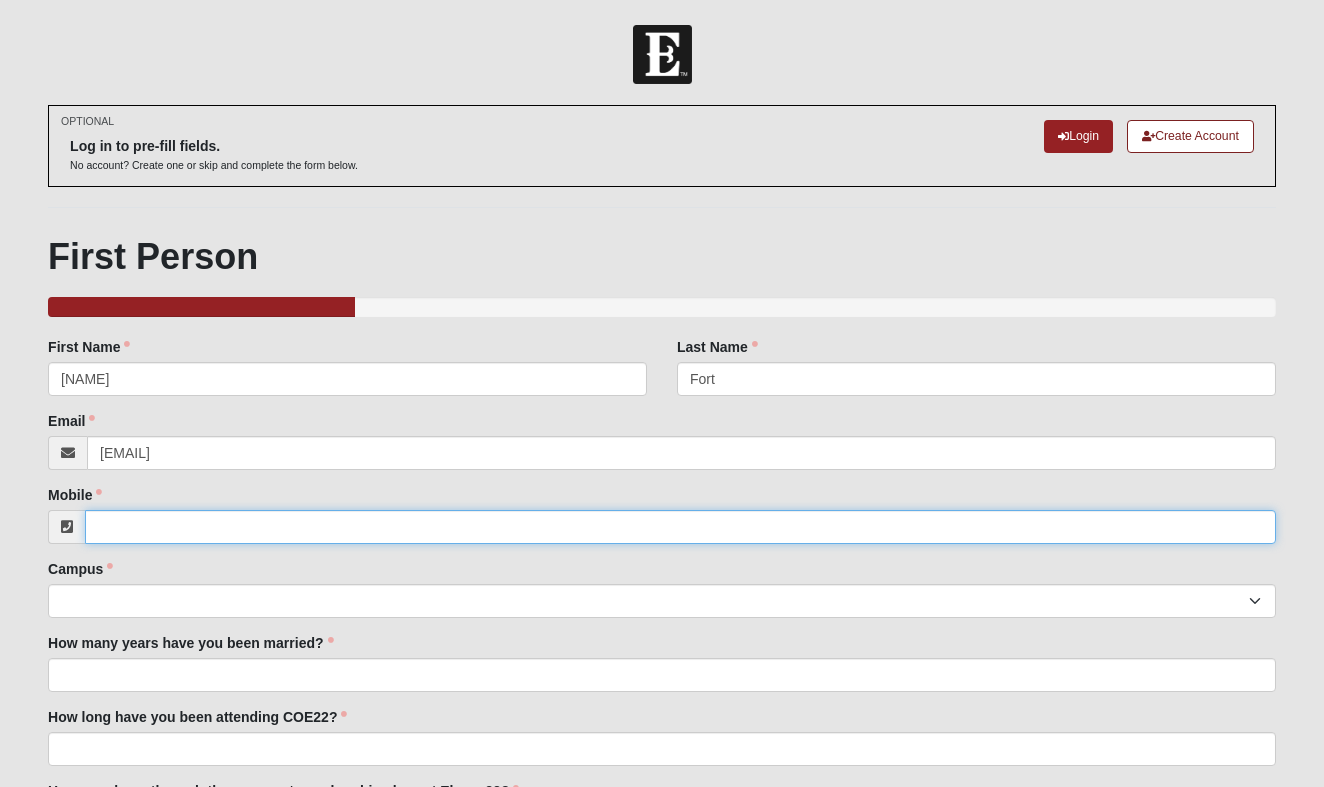 click on "Mobile" at bounding box center [680, 527] 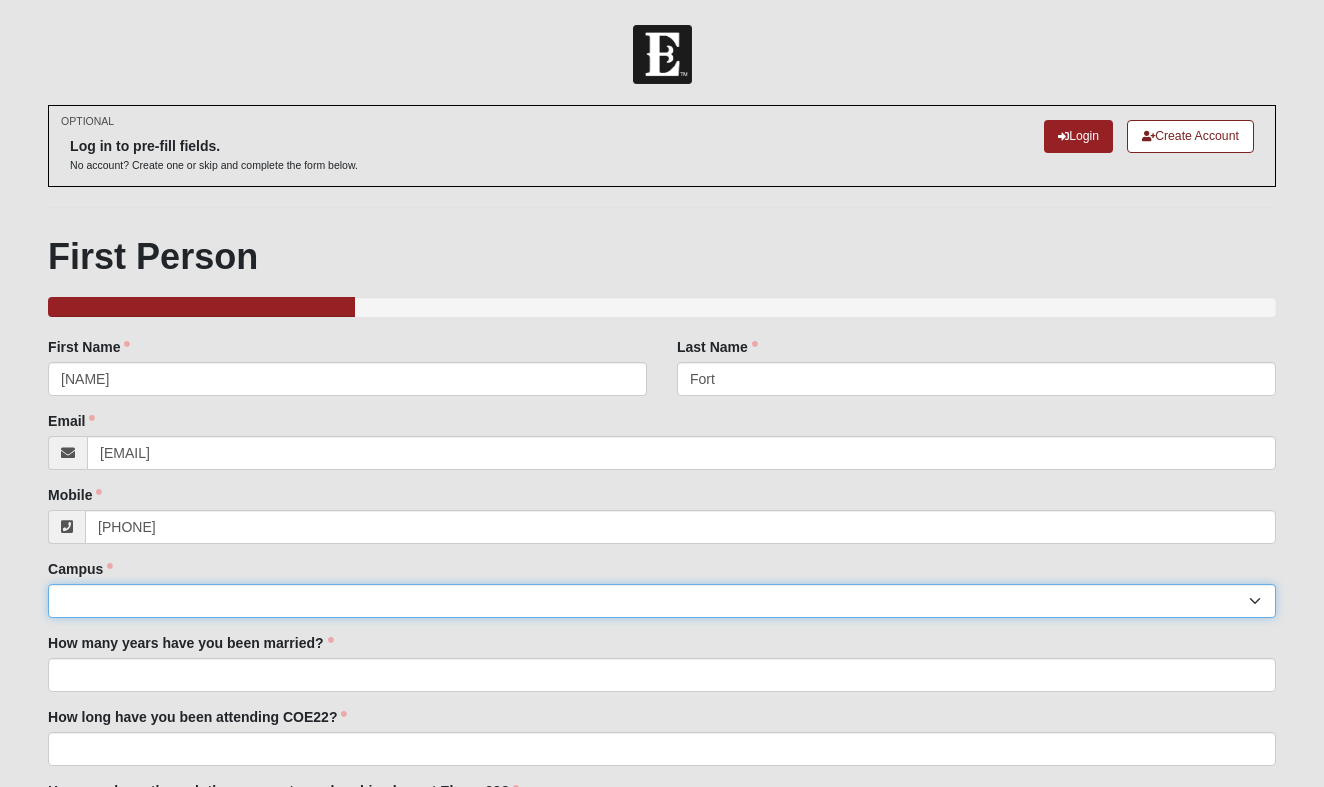 type on "[PHONE]" 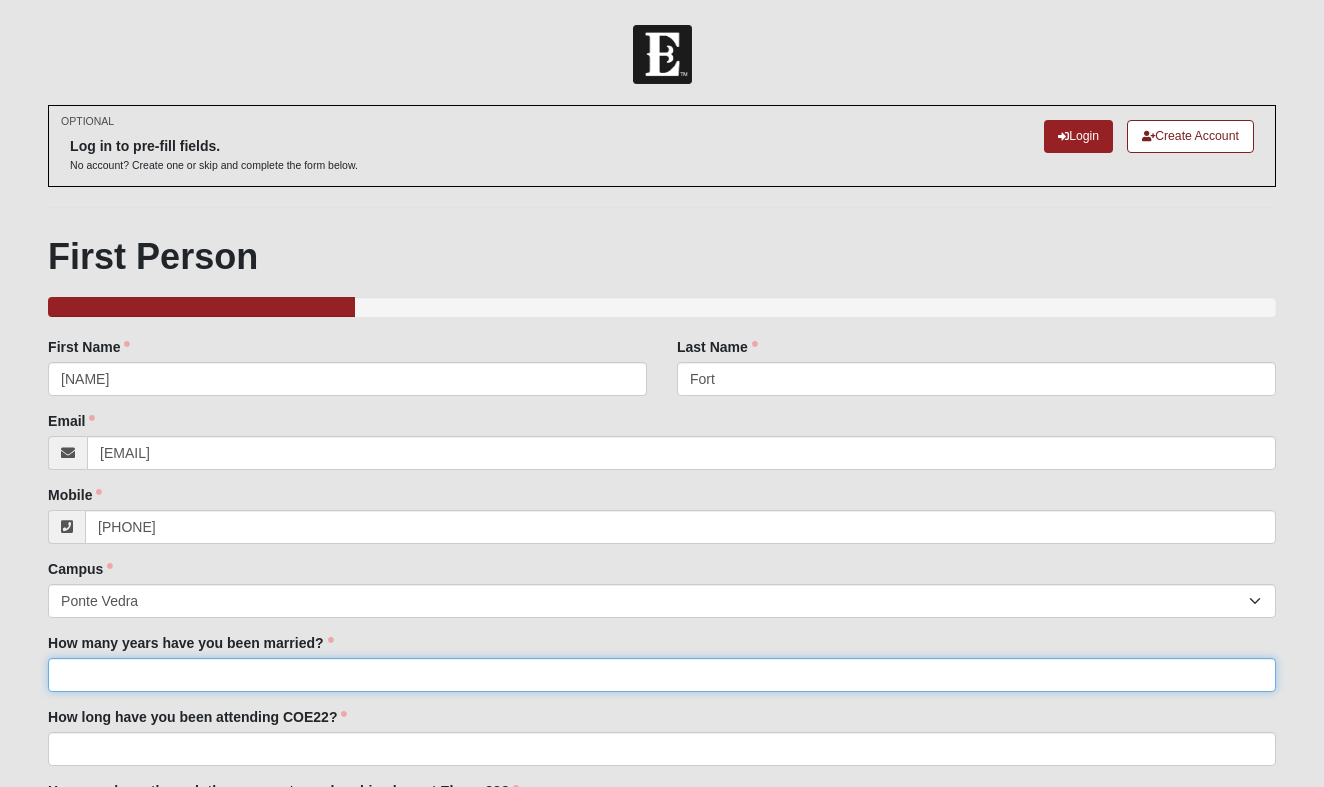 click on "How many years have you been married?" at bounding box center [662, 675] 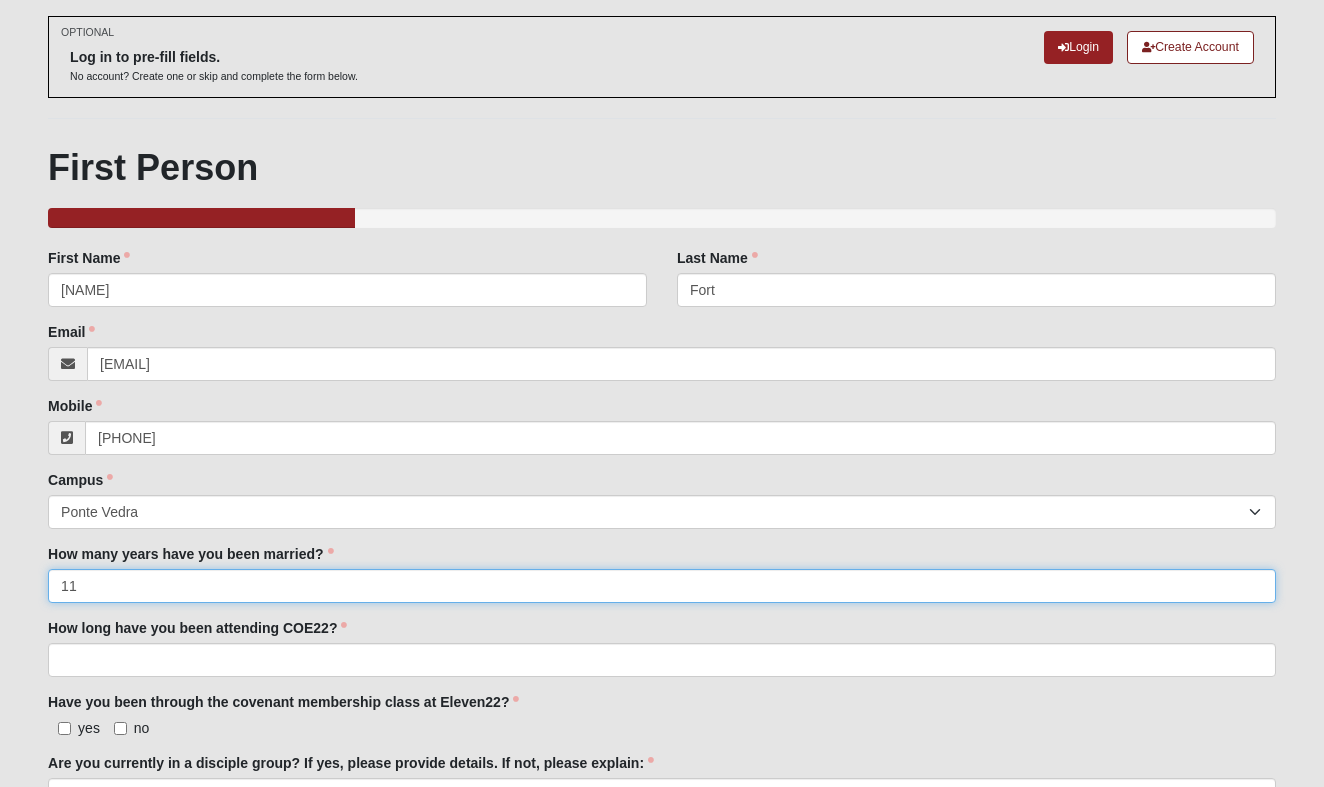 scroll, scrollTop: 92, scrollLeft: 0, axis: vertical 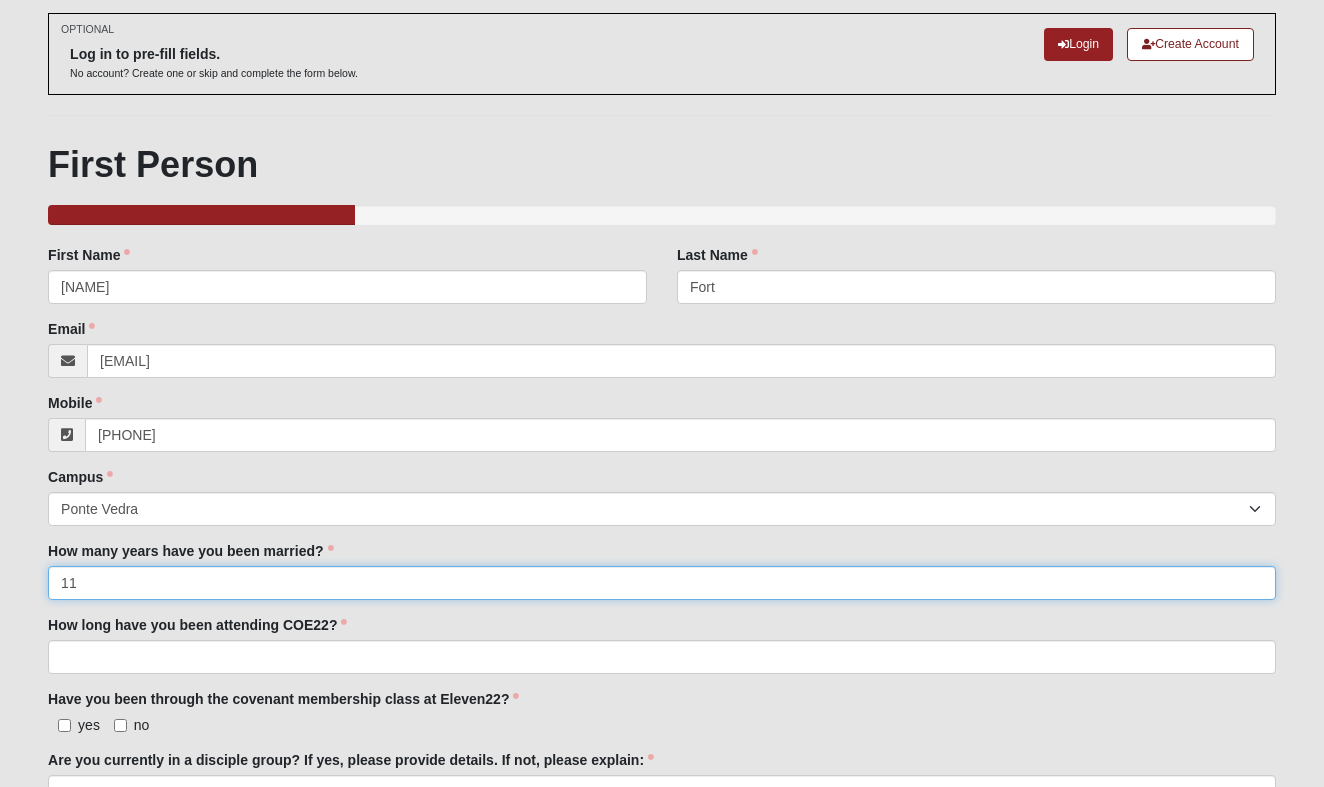 type on "11" 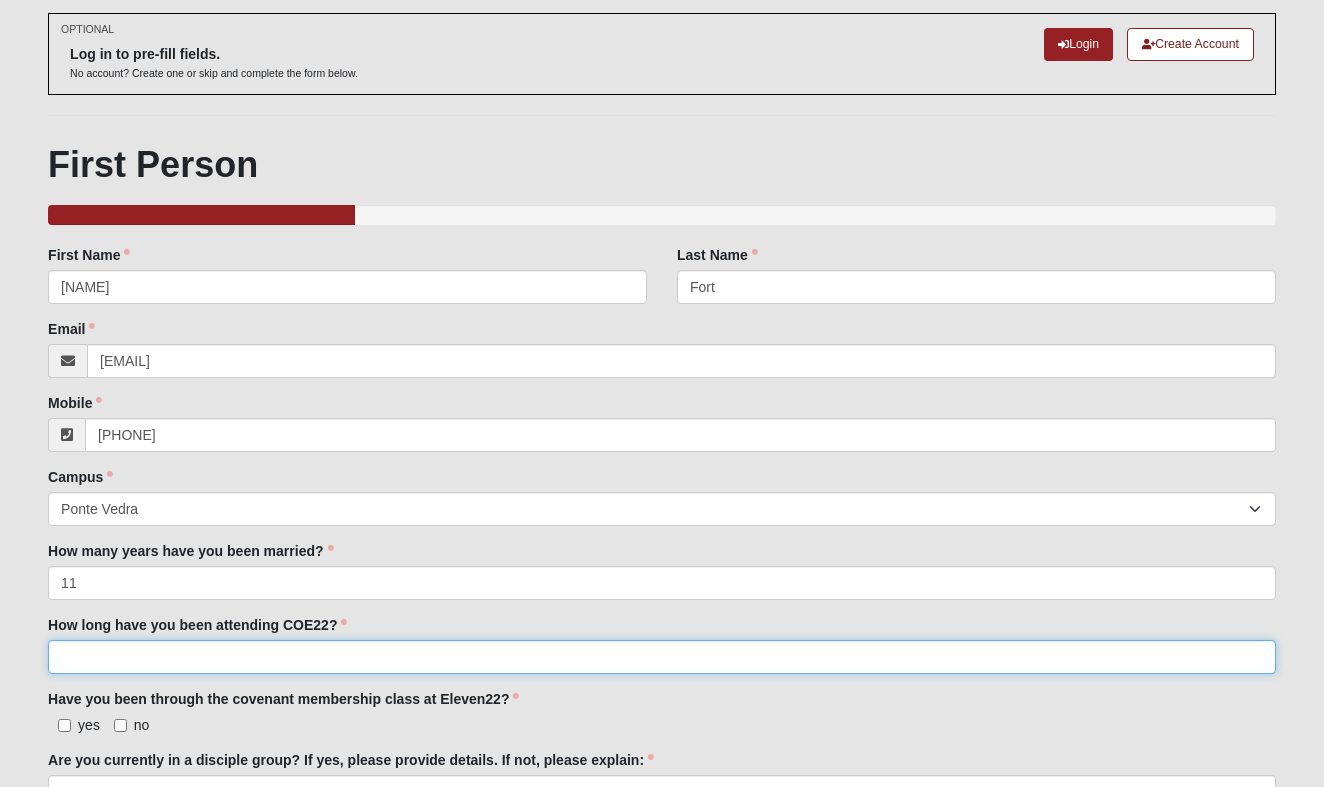 click on "How long have you been attending COE22?" at bounding box center [662, 657] 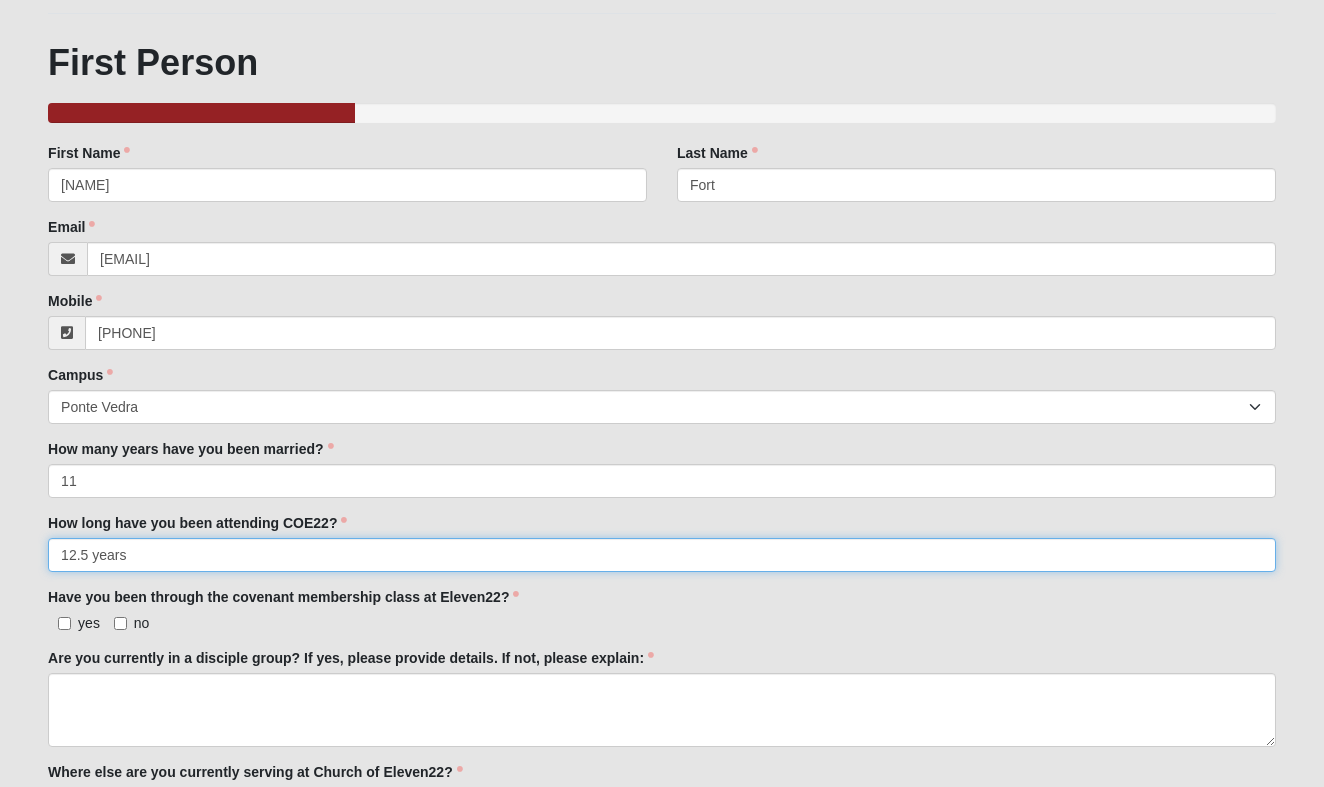 scroll, scrollTop: 216, scrollLeft: 0, axis: vertical 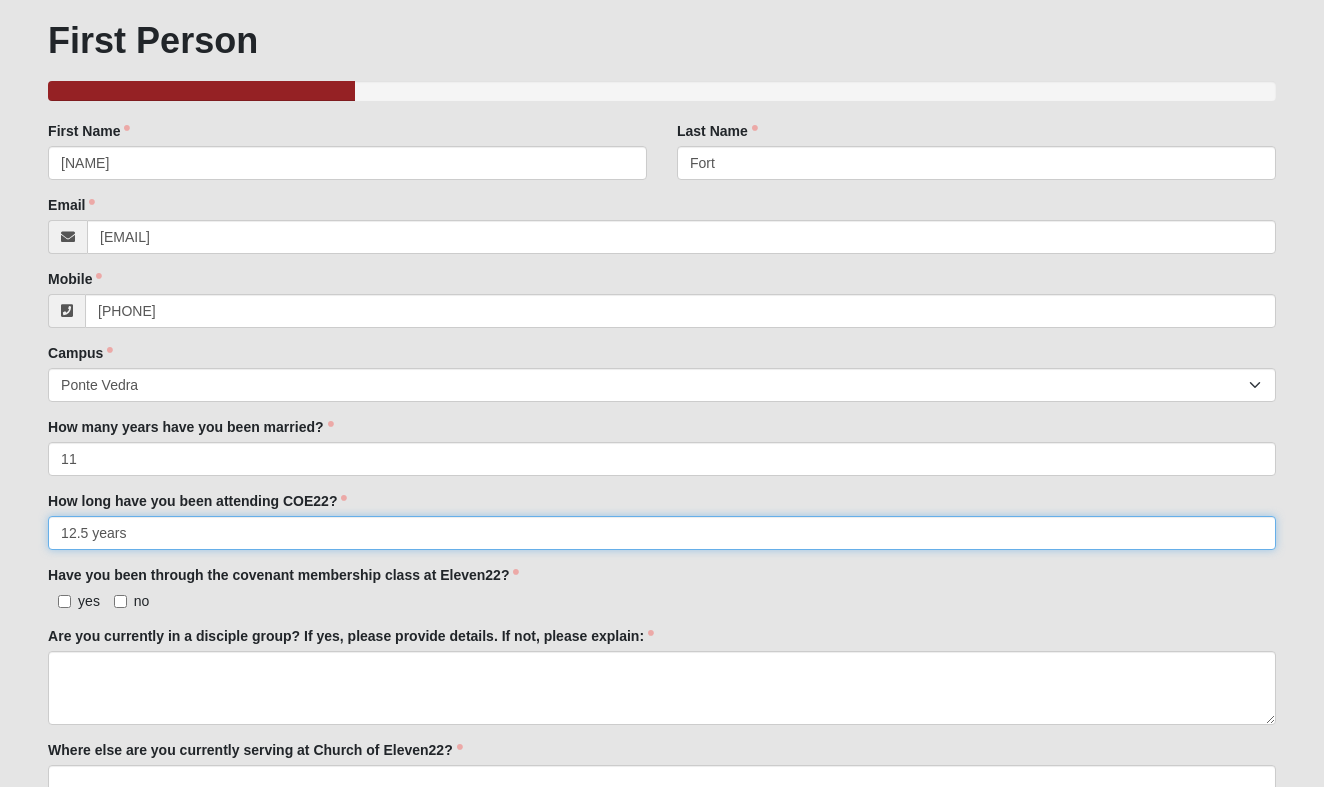 type on "12.5 years" 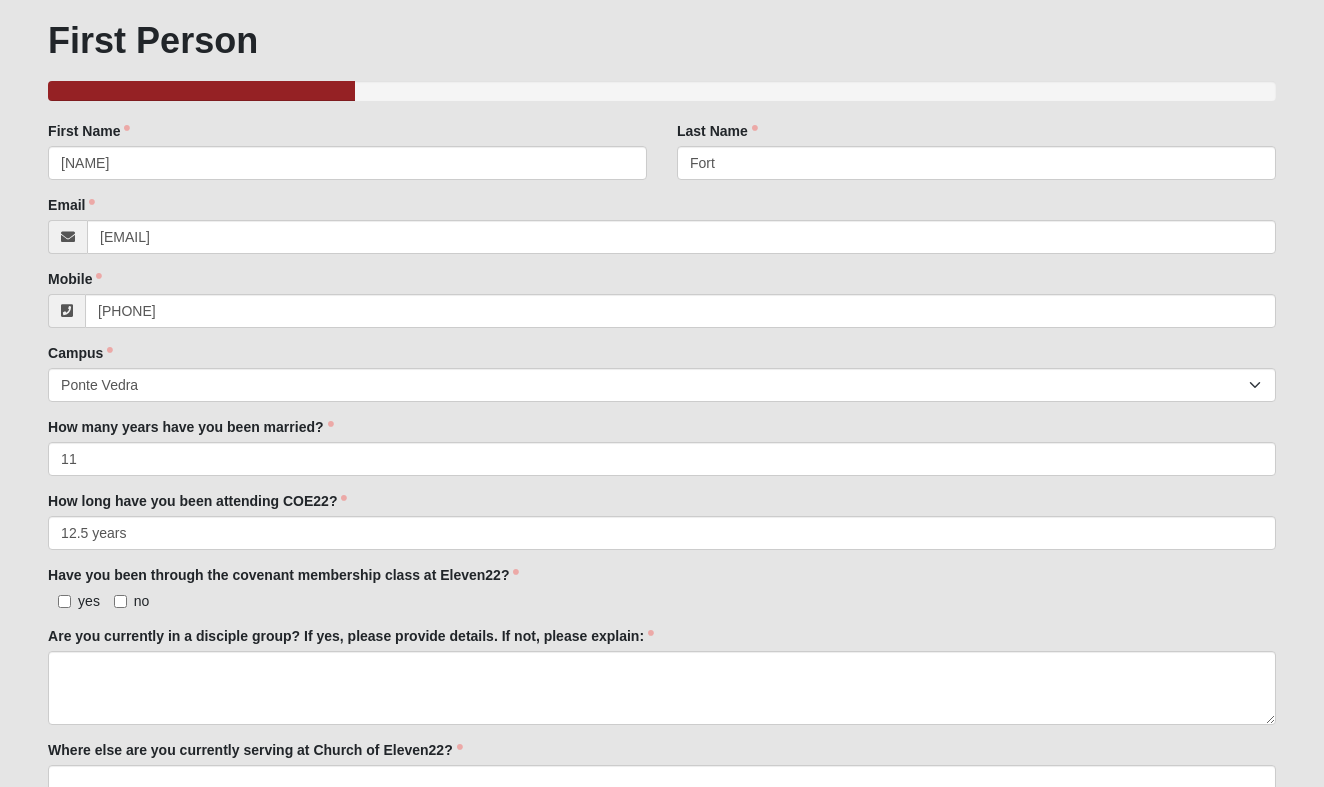 click on "yes" at bounding box center (64, 601) 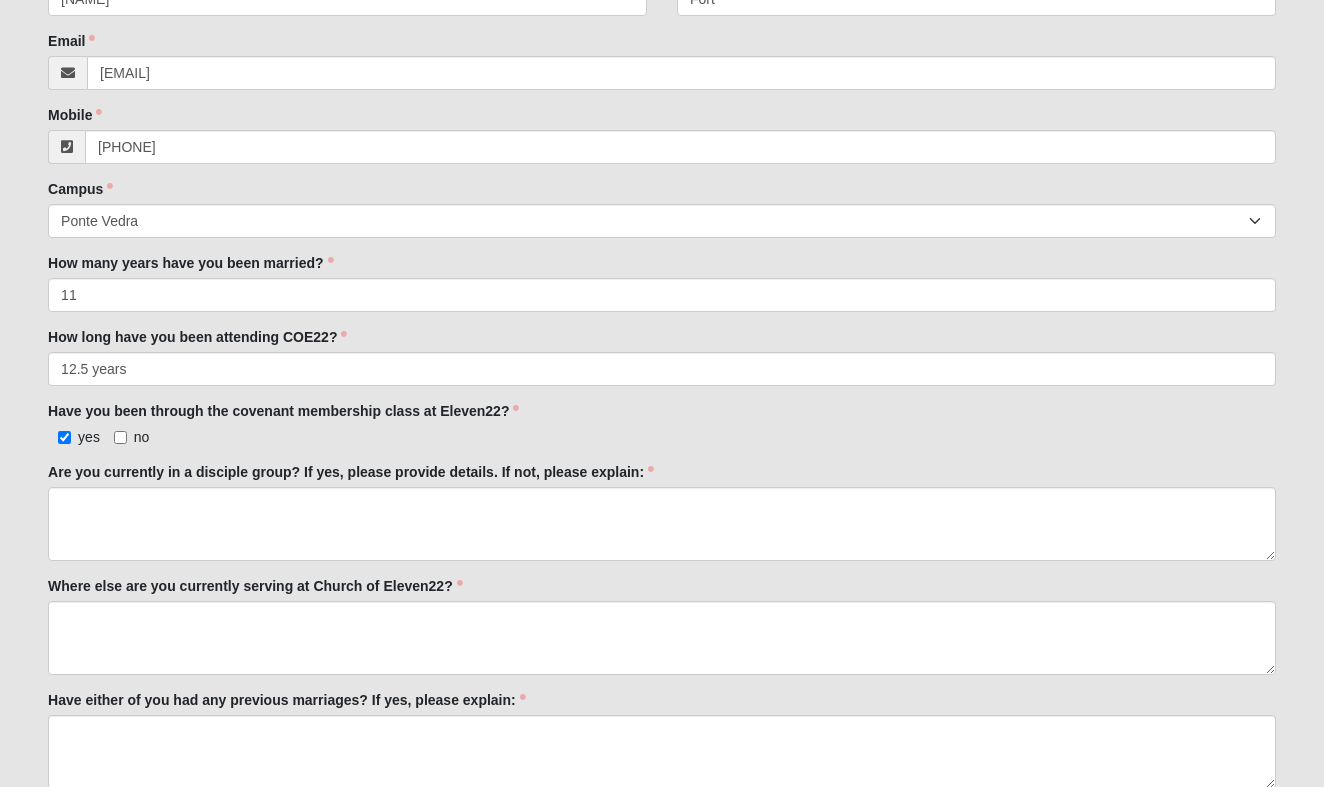 scroll, scrollTop: 383, scrollLeft: 0, axis: vertical 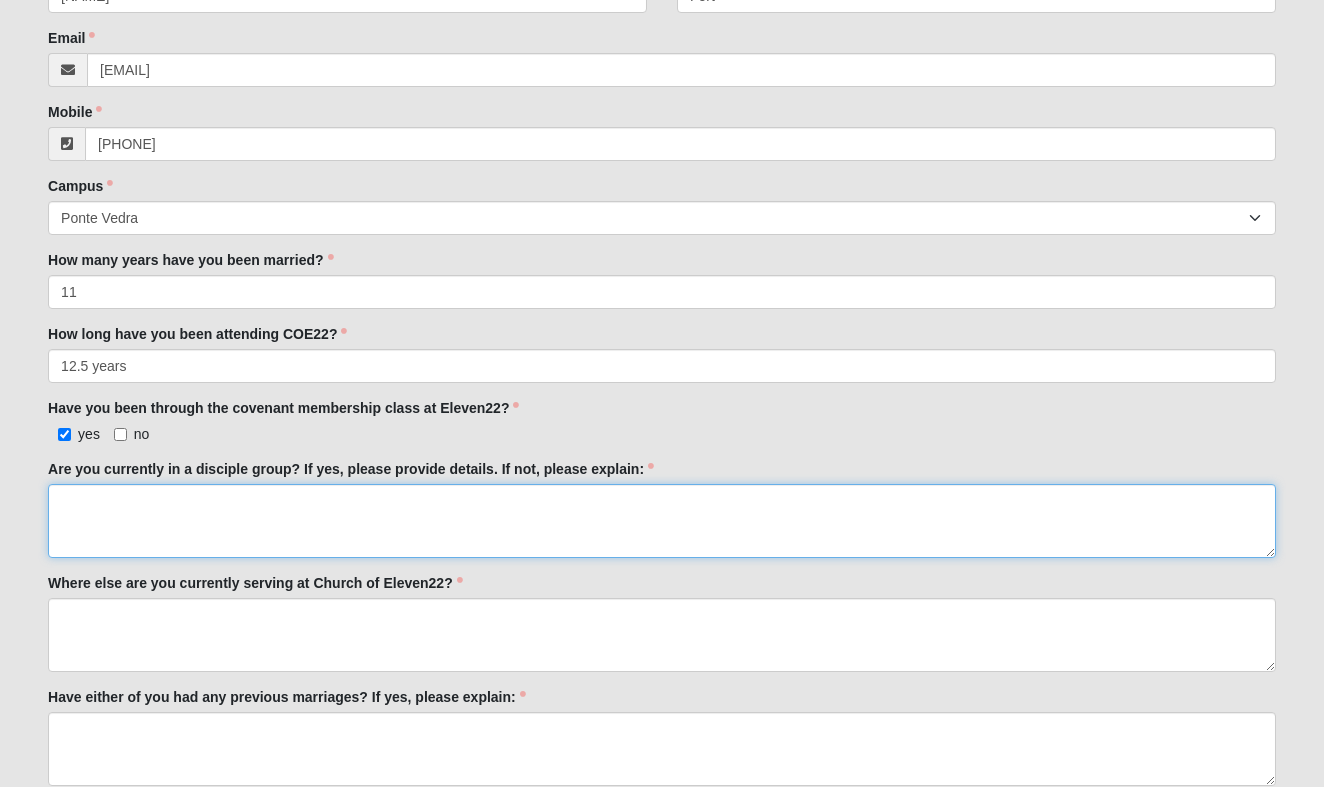 click on "Are you currently in a disciple group? If yes, please provide details. If not, please explain:" at bounding box center [662, 521] 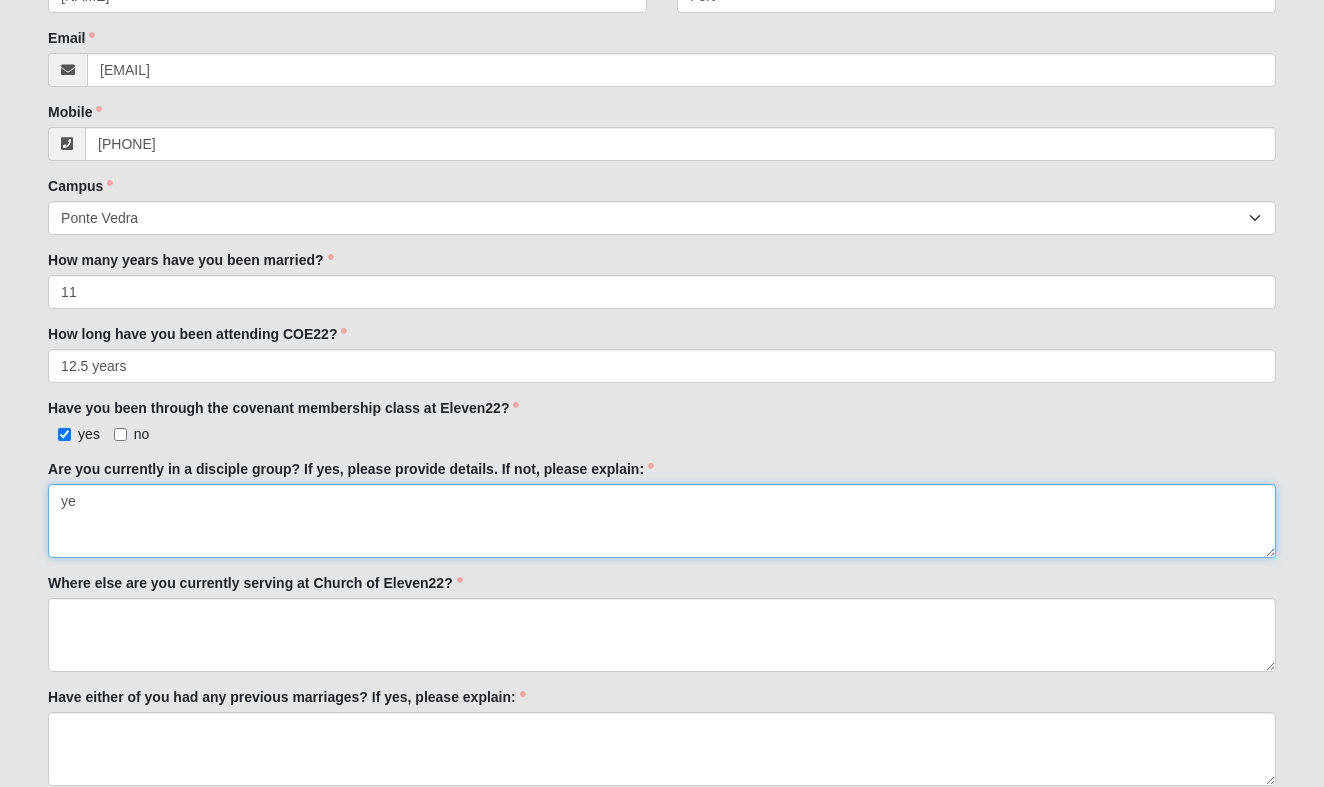 type on "y" 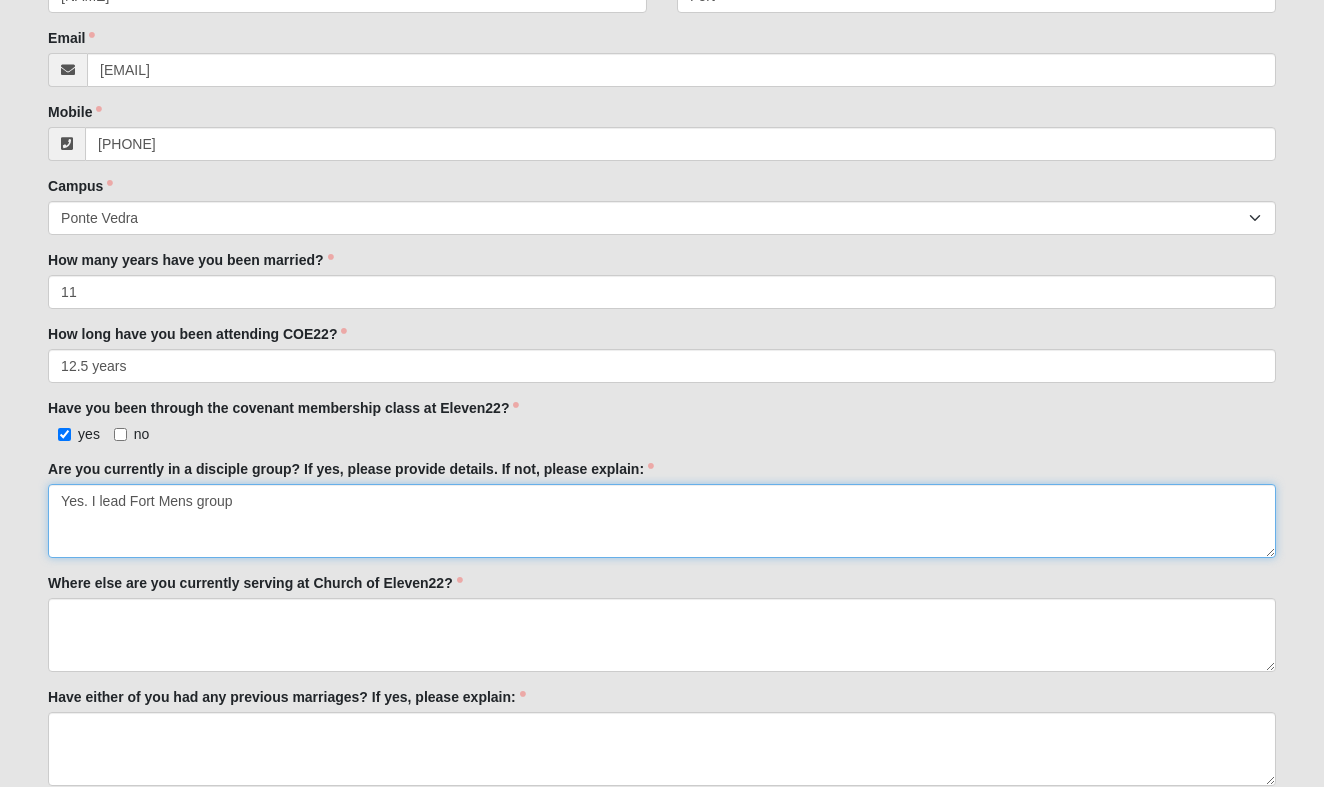 type on "Yes. I lead Fort Mens group" 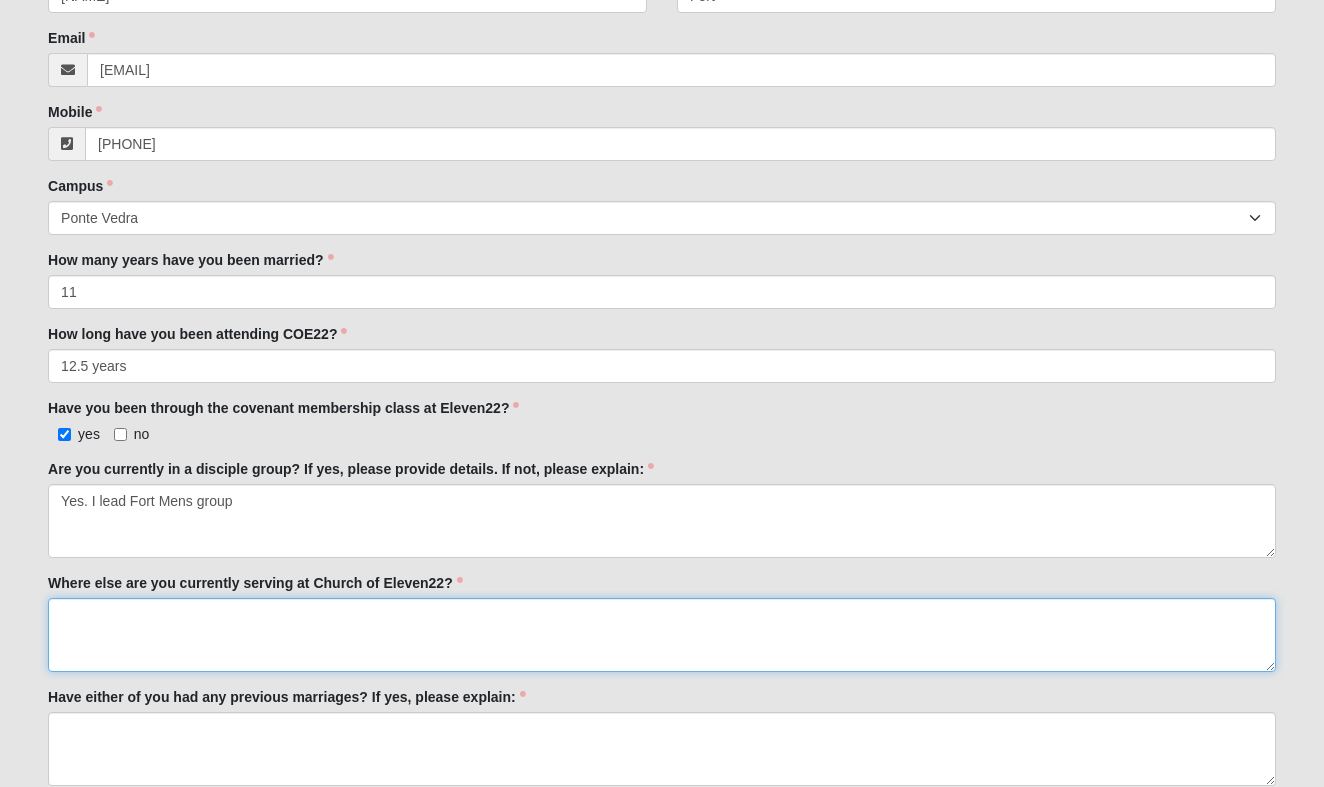 click on "Where else are you currently serving at Church of Eleven22?" at bounding box center [662, 635] 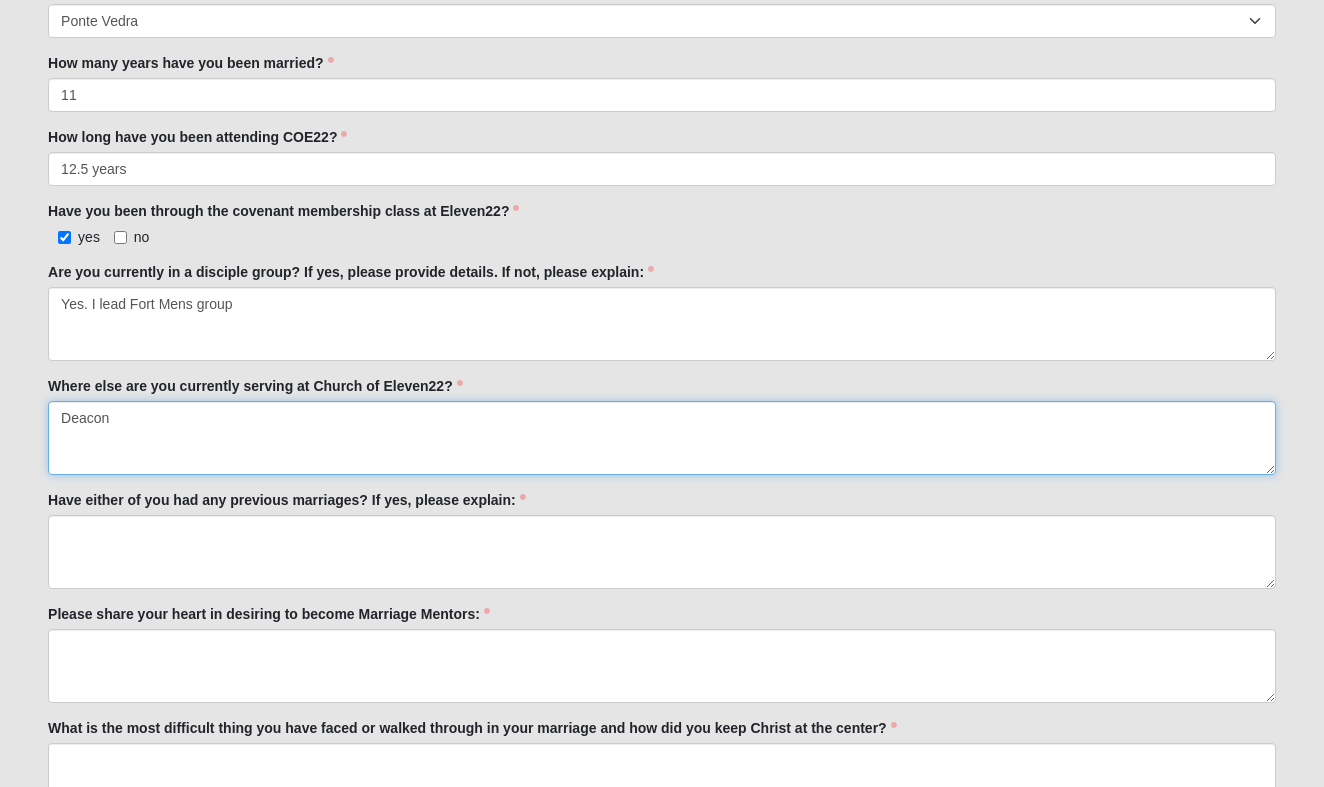 scroll, scrollTop: 580, scrollLeft: 0, axis: vertical 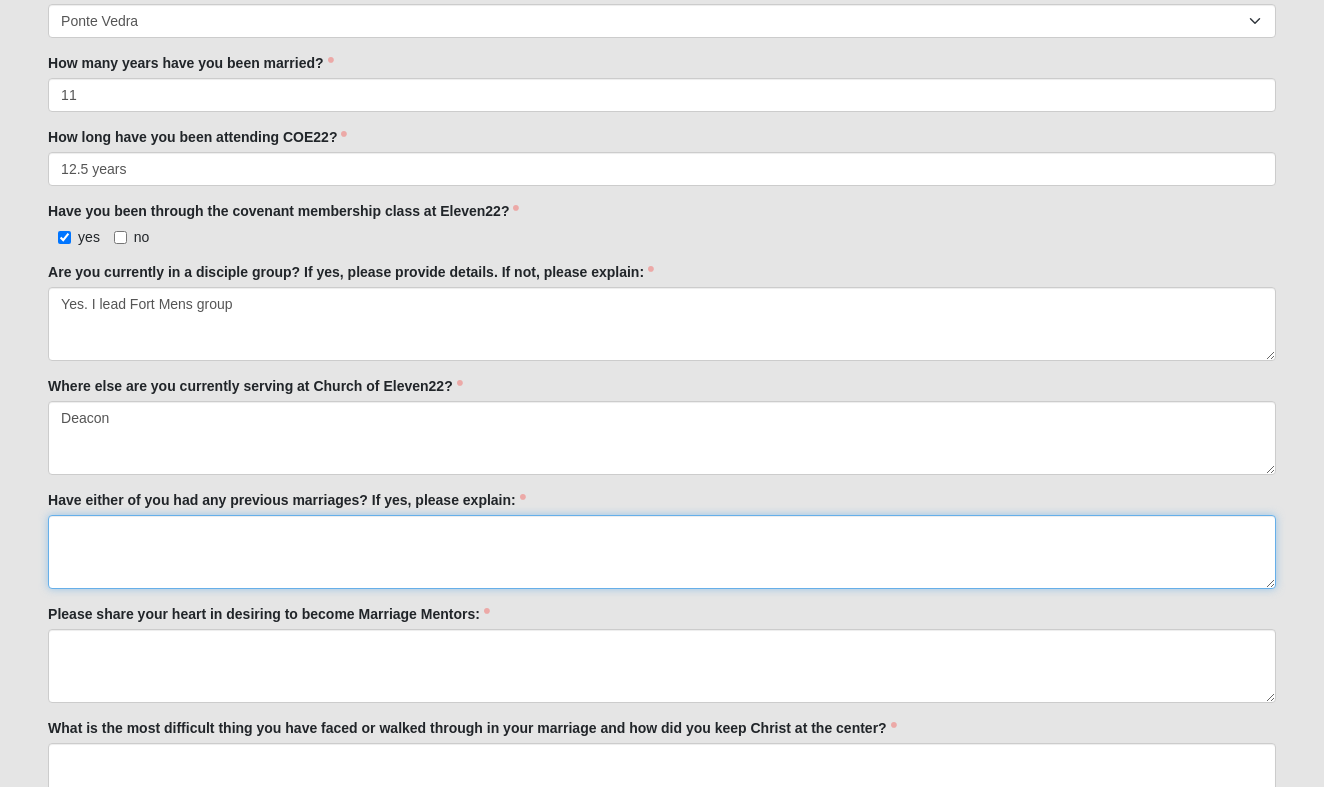 click on "Have either of you had any previous marriages? If yes, please explain:" at bounding box center (662, 552) 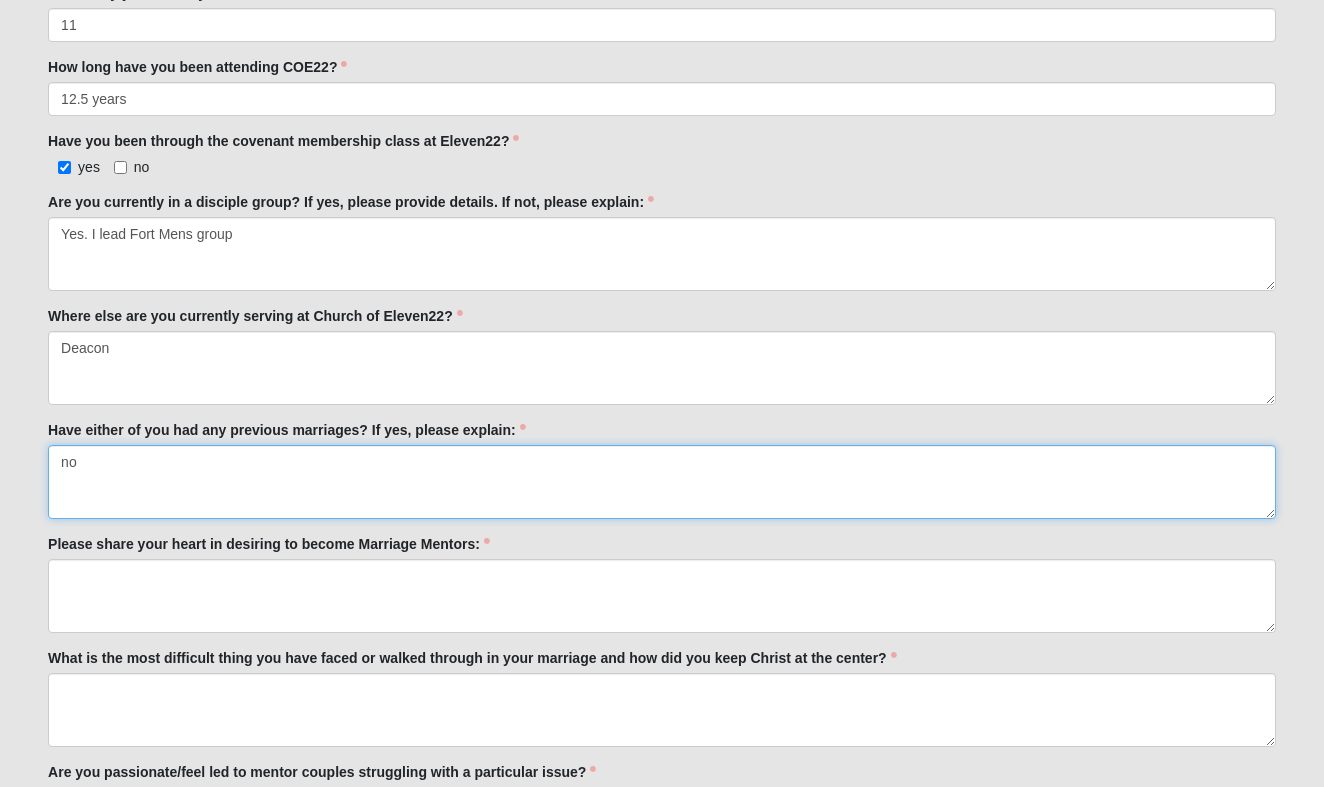 scroll, scrollTop: 653, scrollLeft: 0, axis: vertical 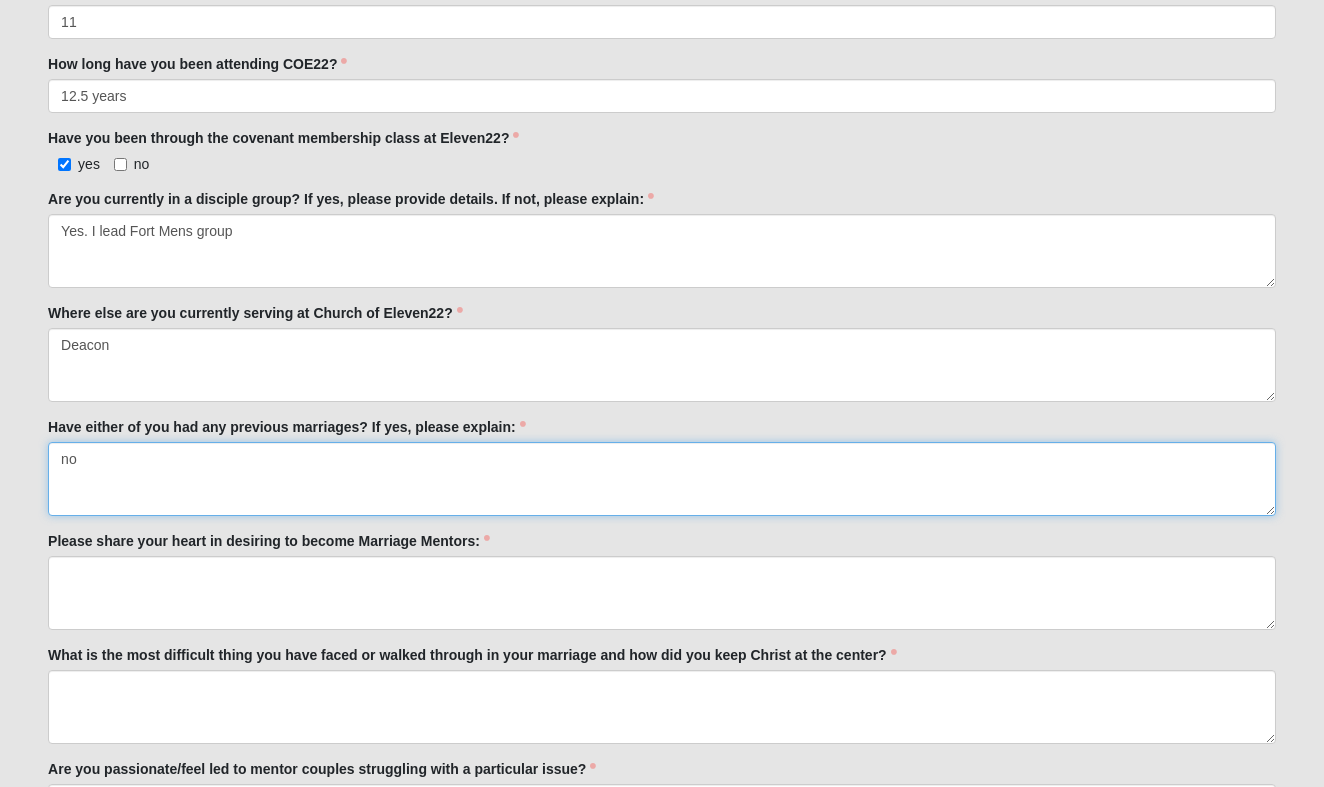 type on "no" 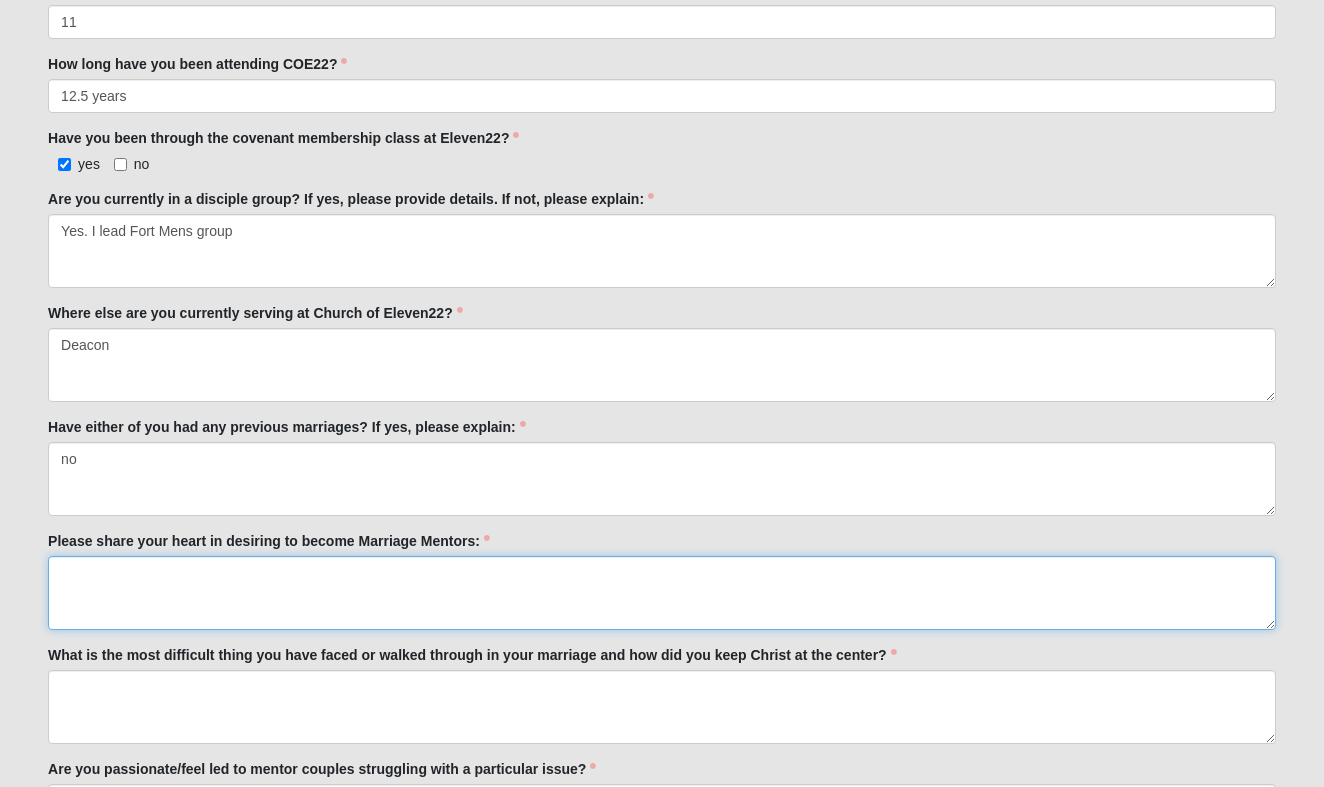 click on "Please share your heart in desiring to become Marriage Mentors:" at bounding box center (662, 593) 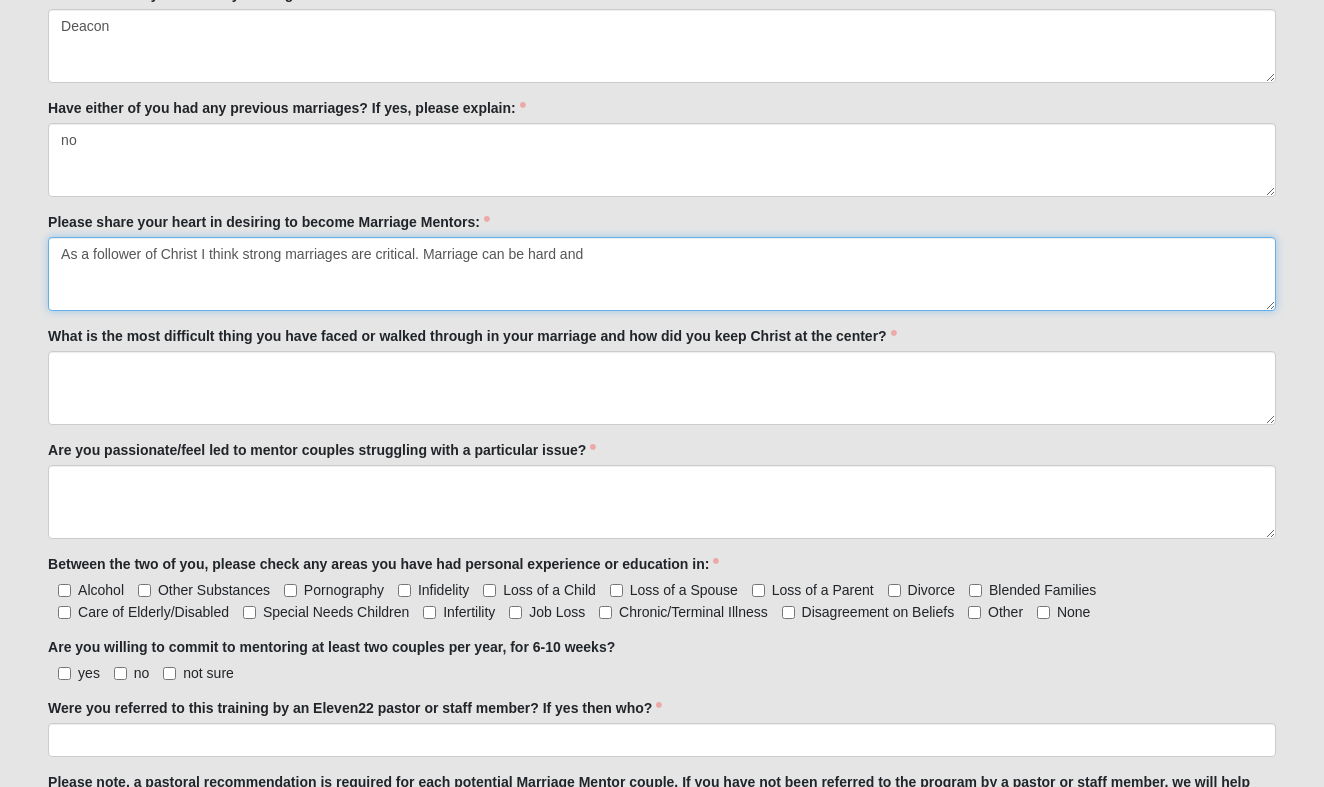 scroll, scrollTop: 975, scrollLeft: 0, axis: vertical 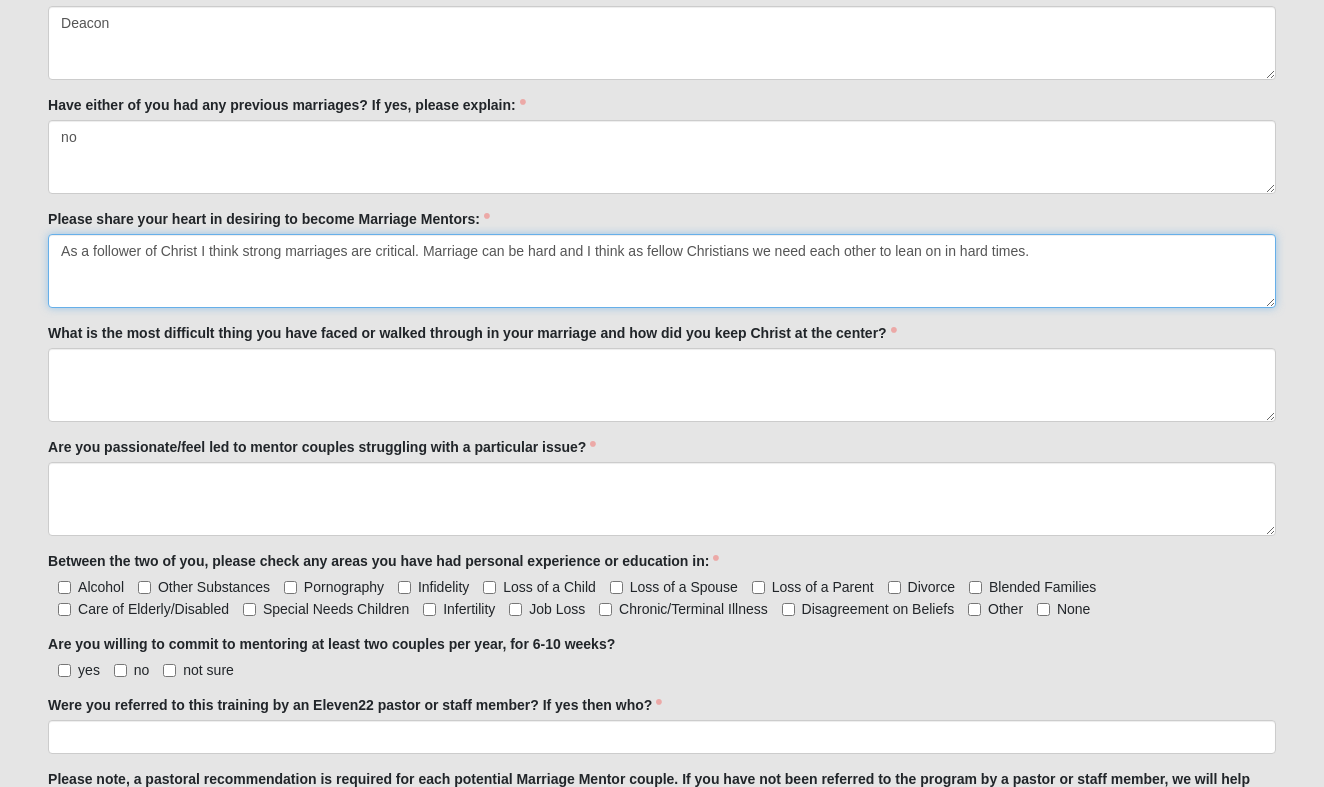 type on "As a follower of Christ I think strong marriages are critical. Marriage can be hard and I think as fellow Christians we need each other to lean on in hard times." 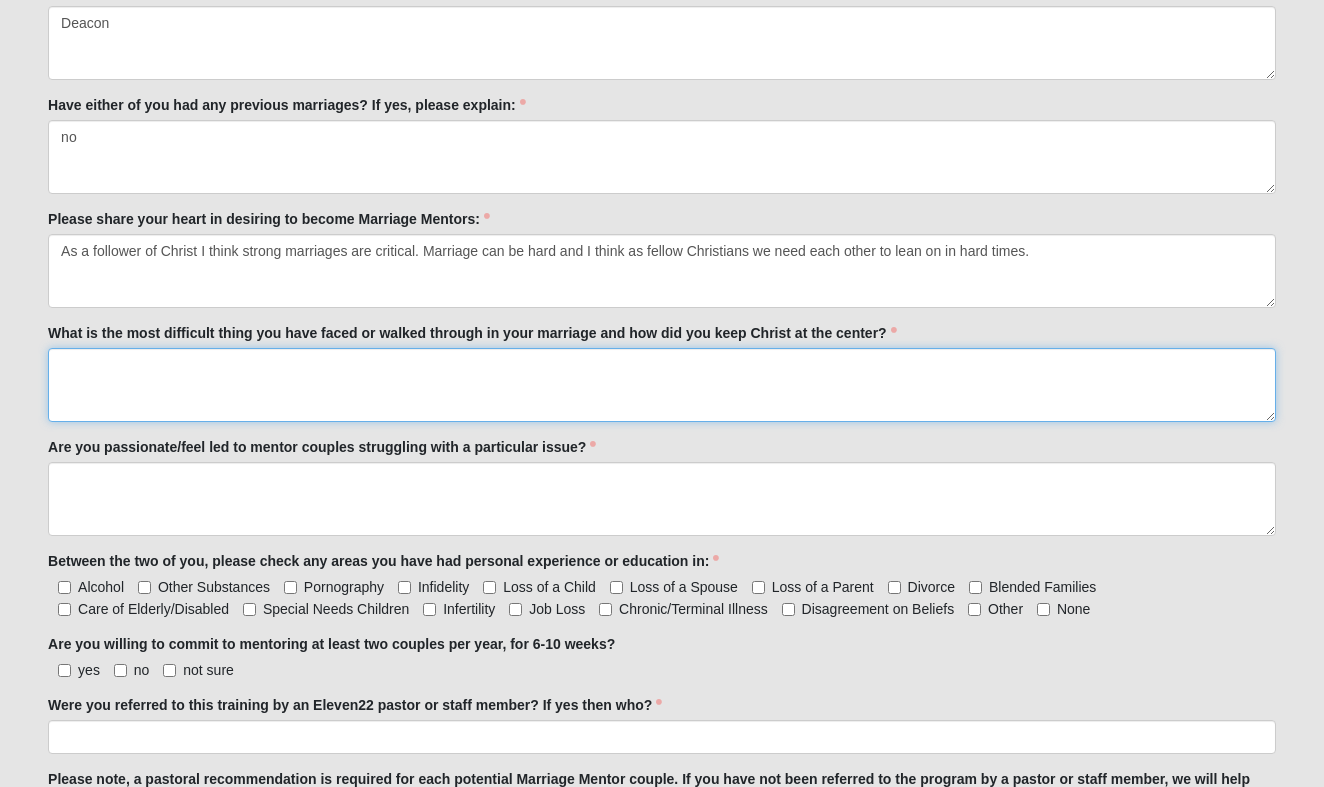 click on "What is the most difficult thing you have faced or walked through in your marriage and how did you keep Christ at the center?" at bounding box center (662, 385) 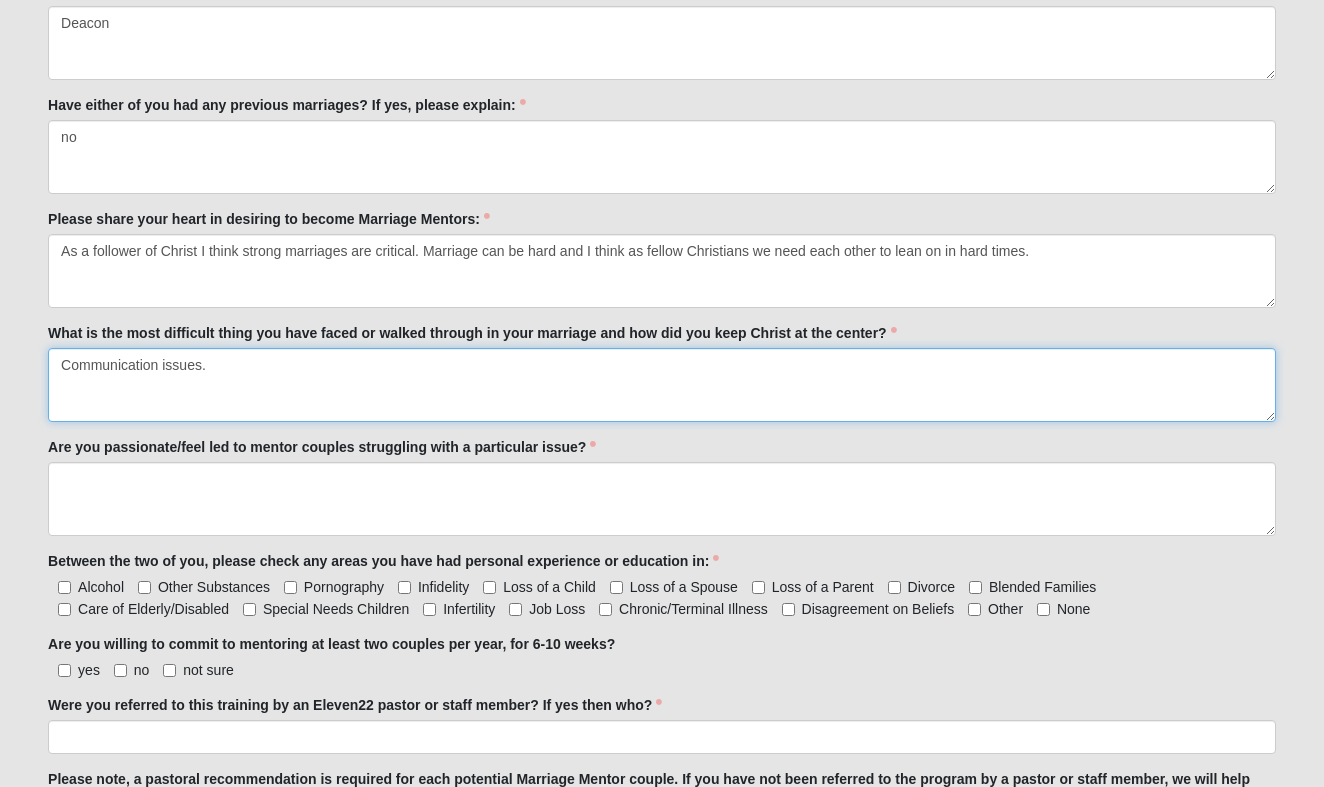 type on "Communication issues." 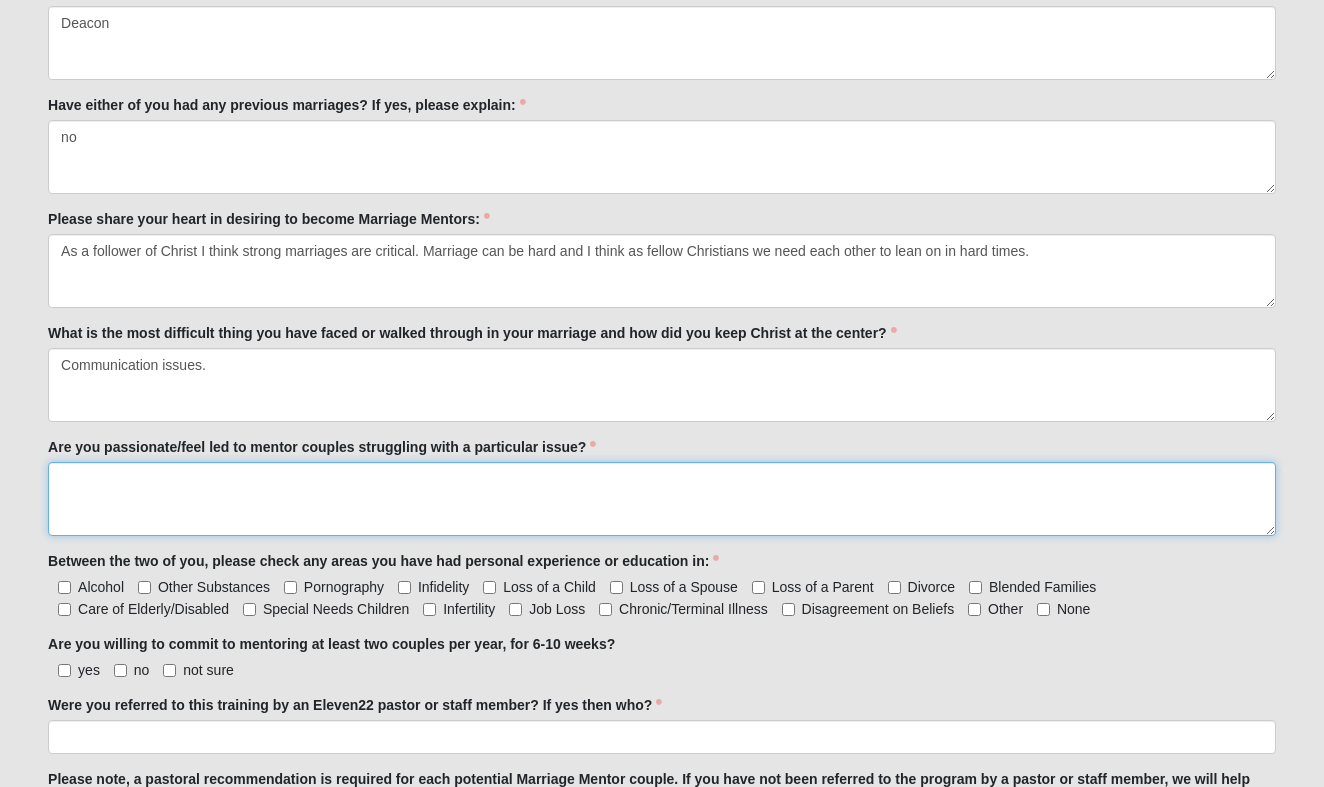 click on "Are you passionate/feel led to mentor couples struggling with a particular issue?" at bounding box center (662, 499) 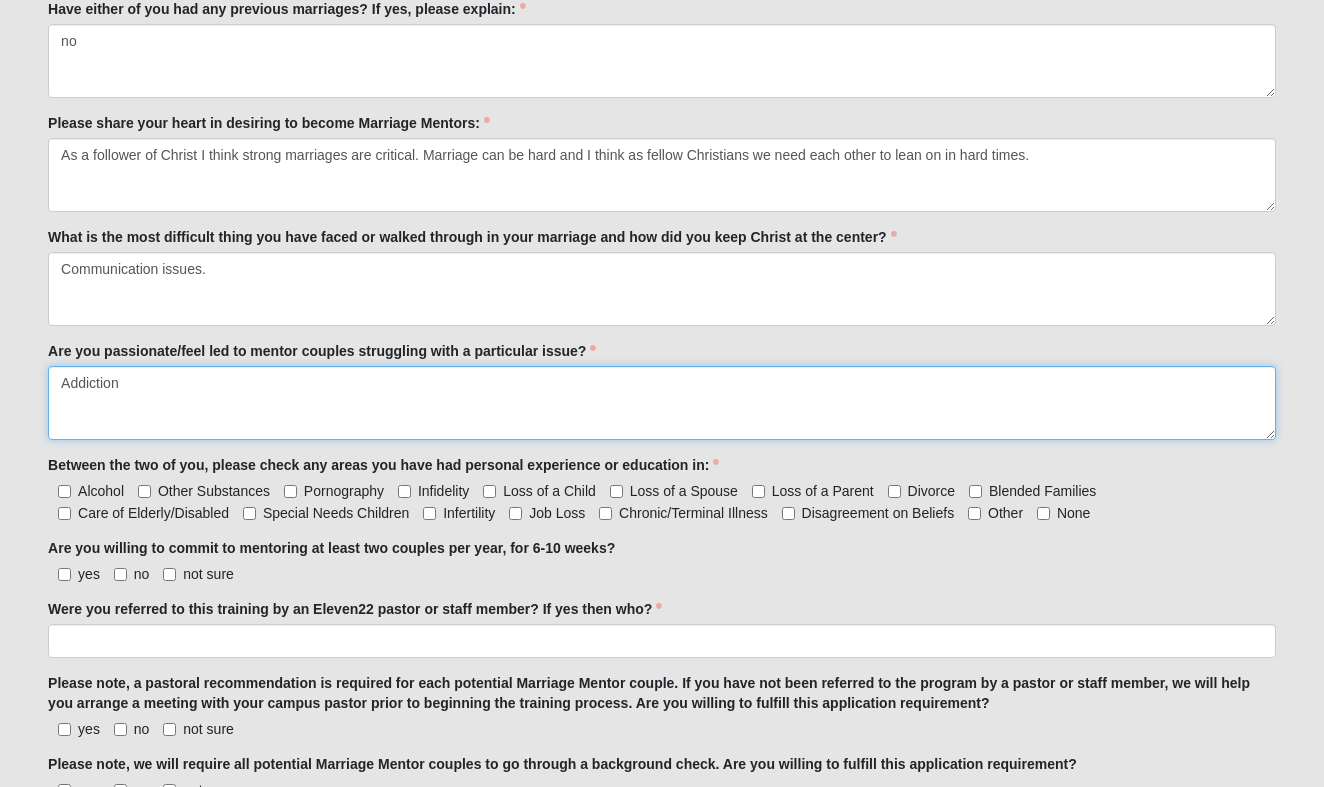 scroll, scrollTop: 1081, scrollLeft: 0, axis: vertical 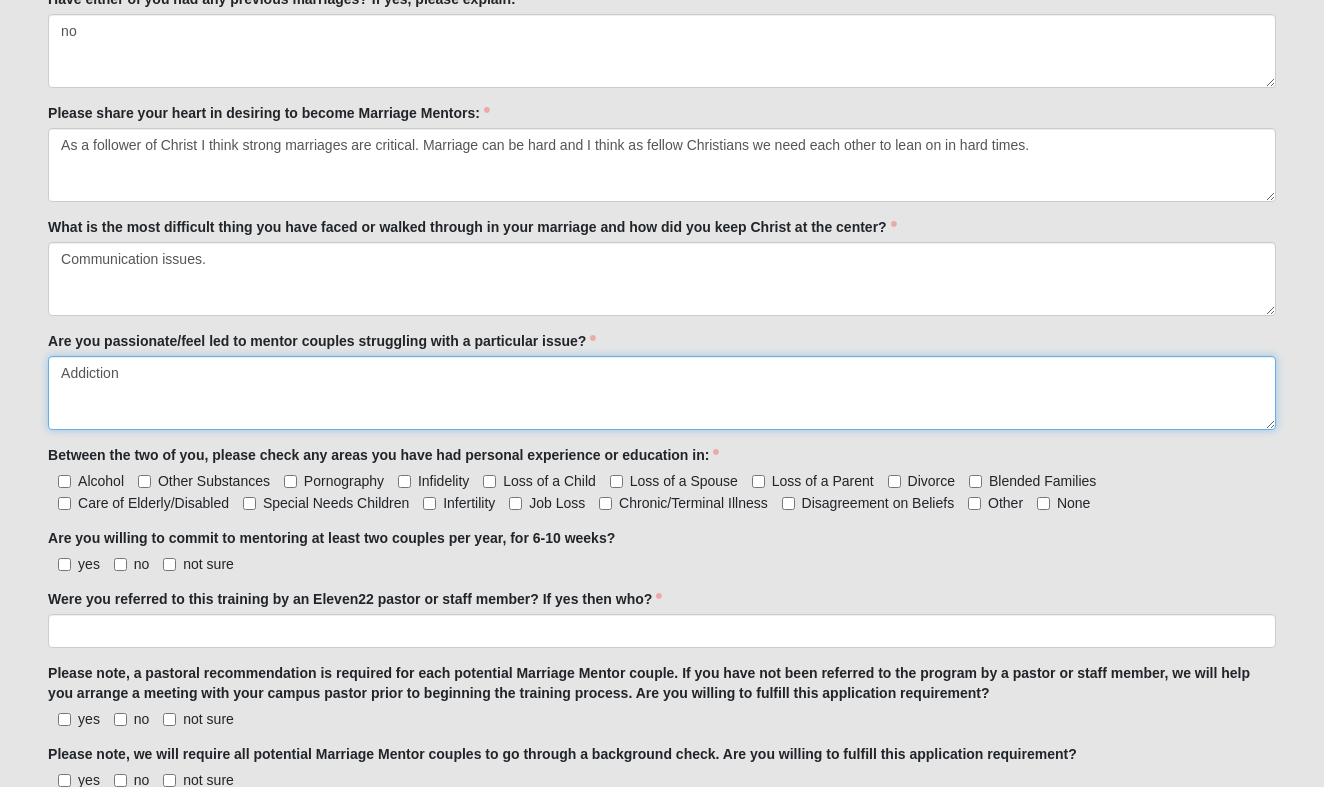 type on "Addiction" 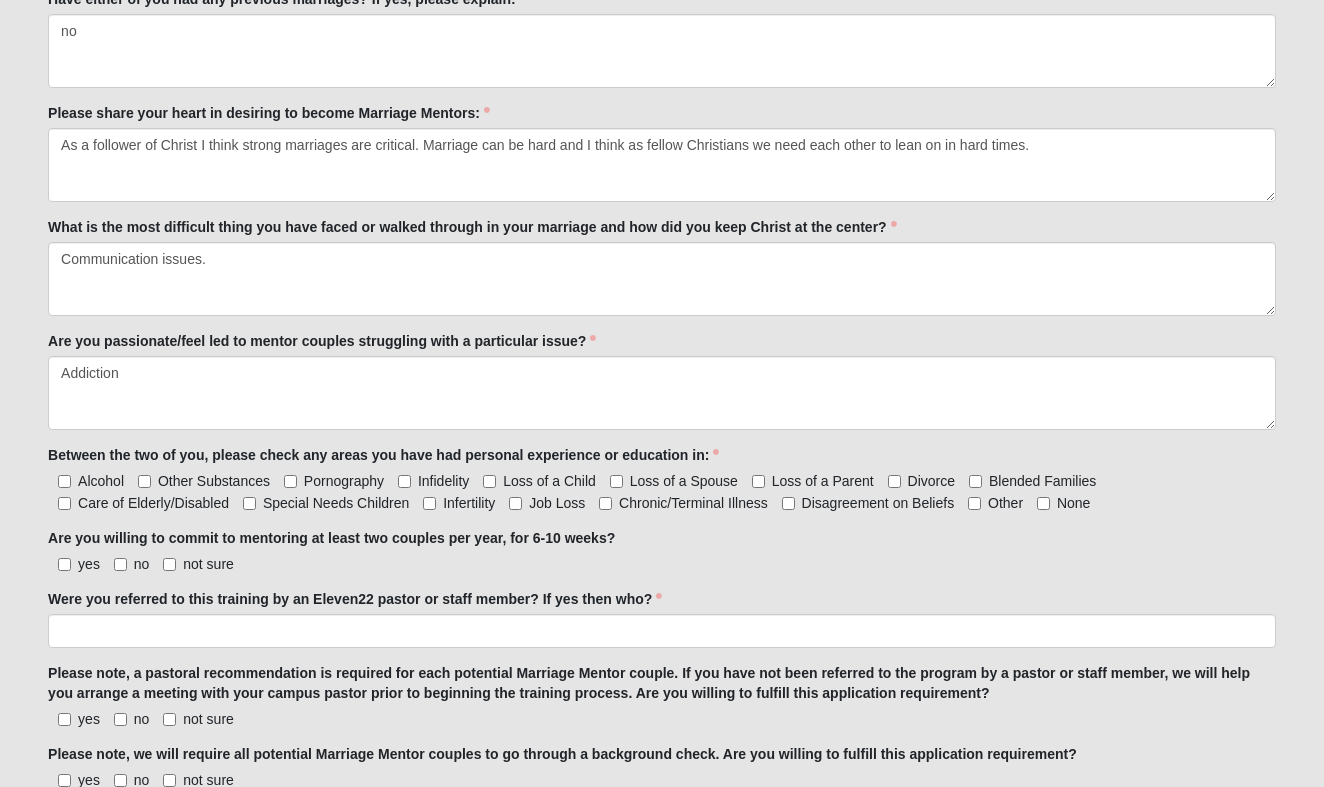 click on "Alcohol" at bounding box center (64, 481) 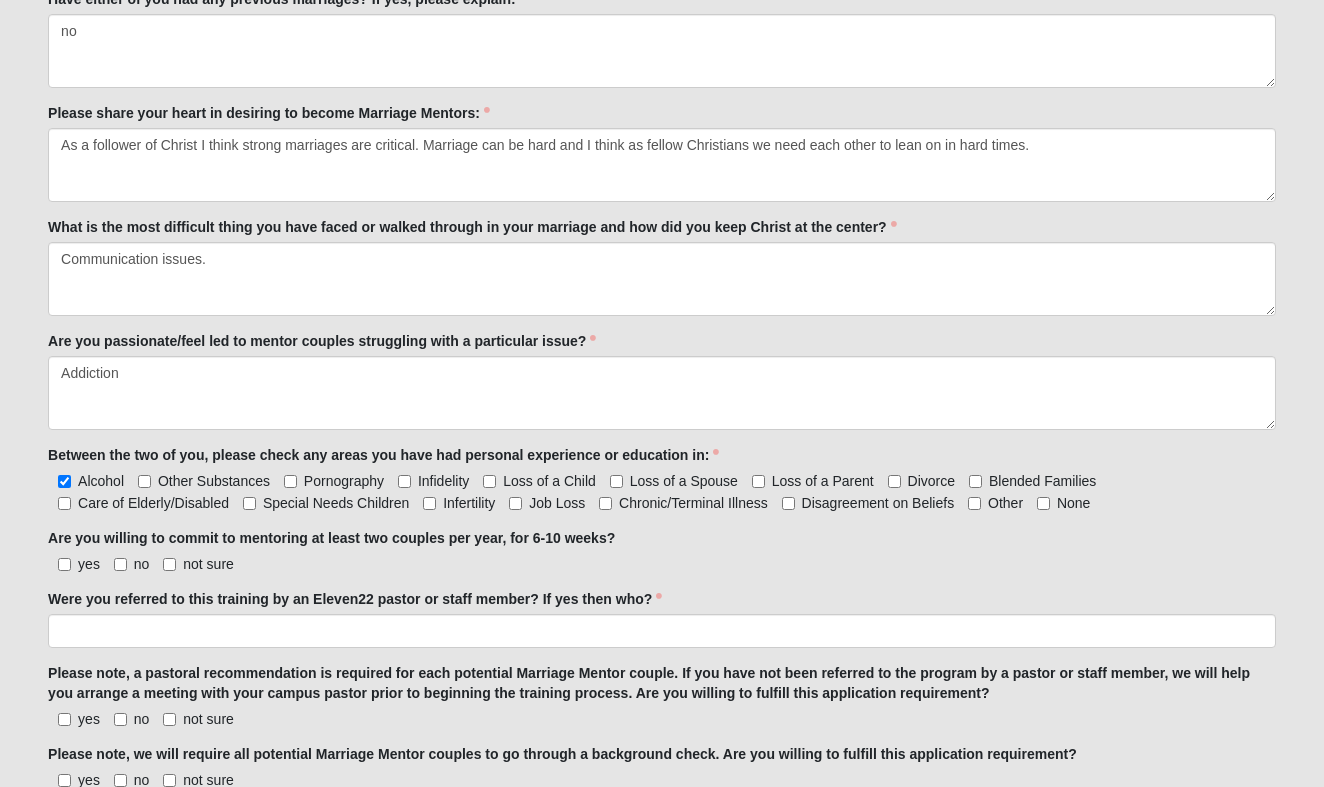 click on "Other Substances" at bounding box center (144, 481) 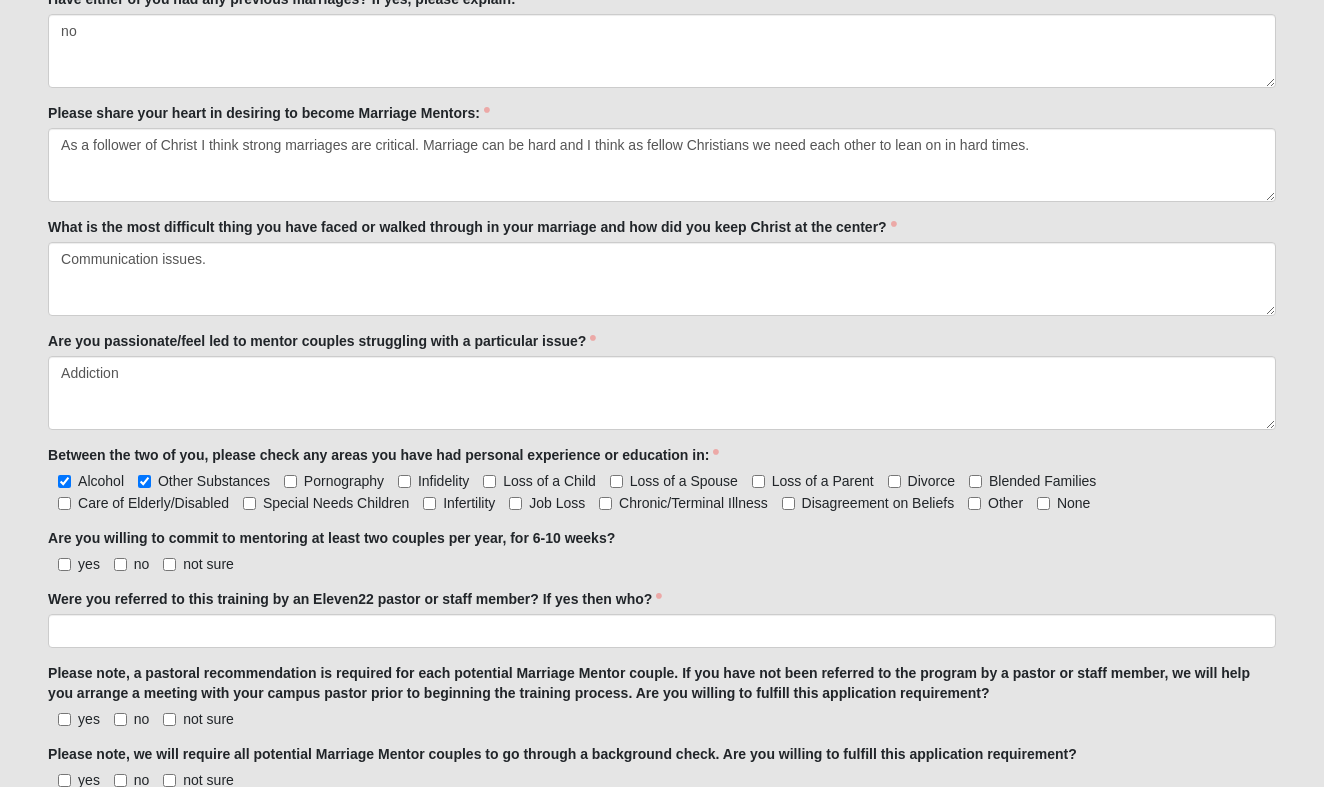 click on "Divorce" at bounding box center (894, 481) 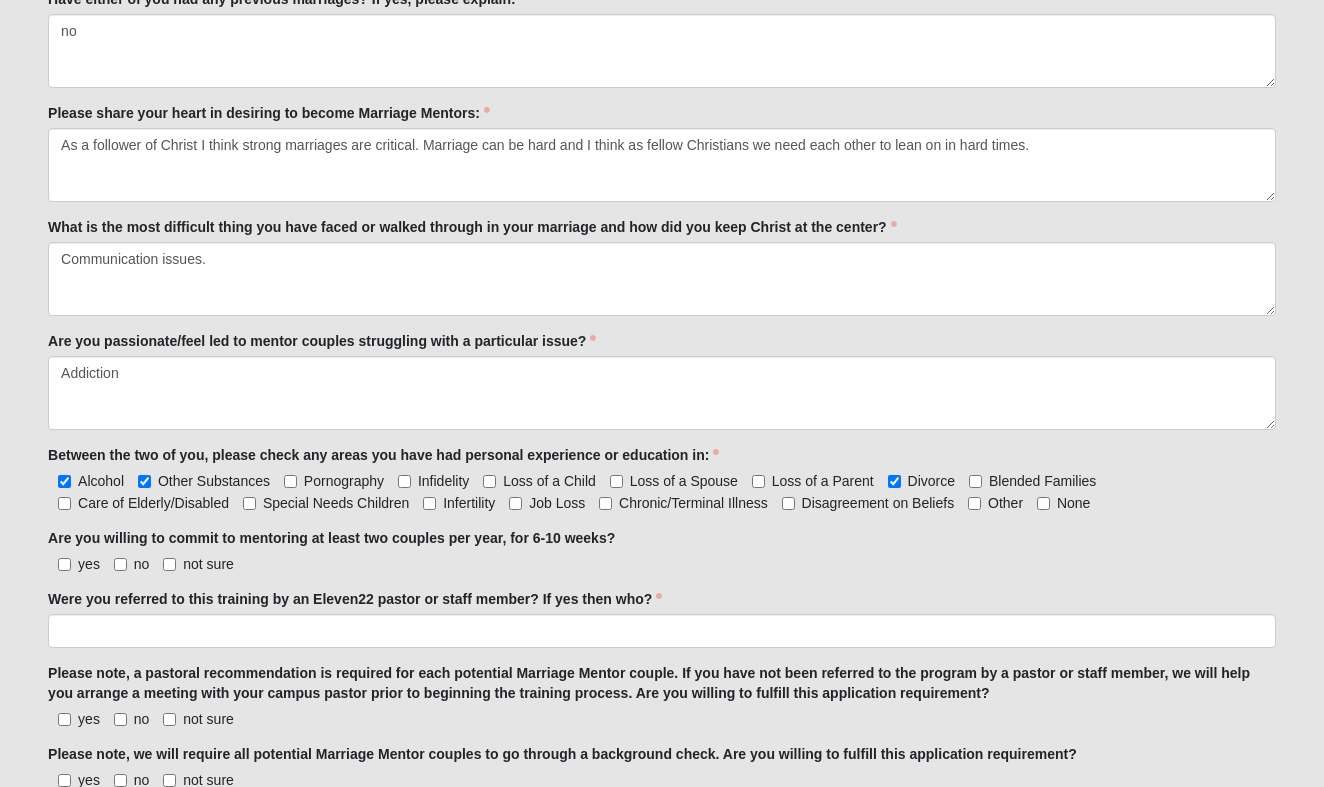 click on "Blended Families" at bounding box center (975, 481) 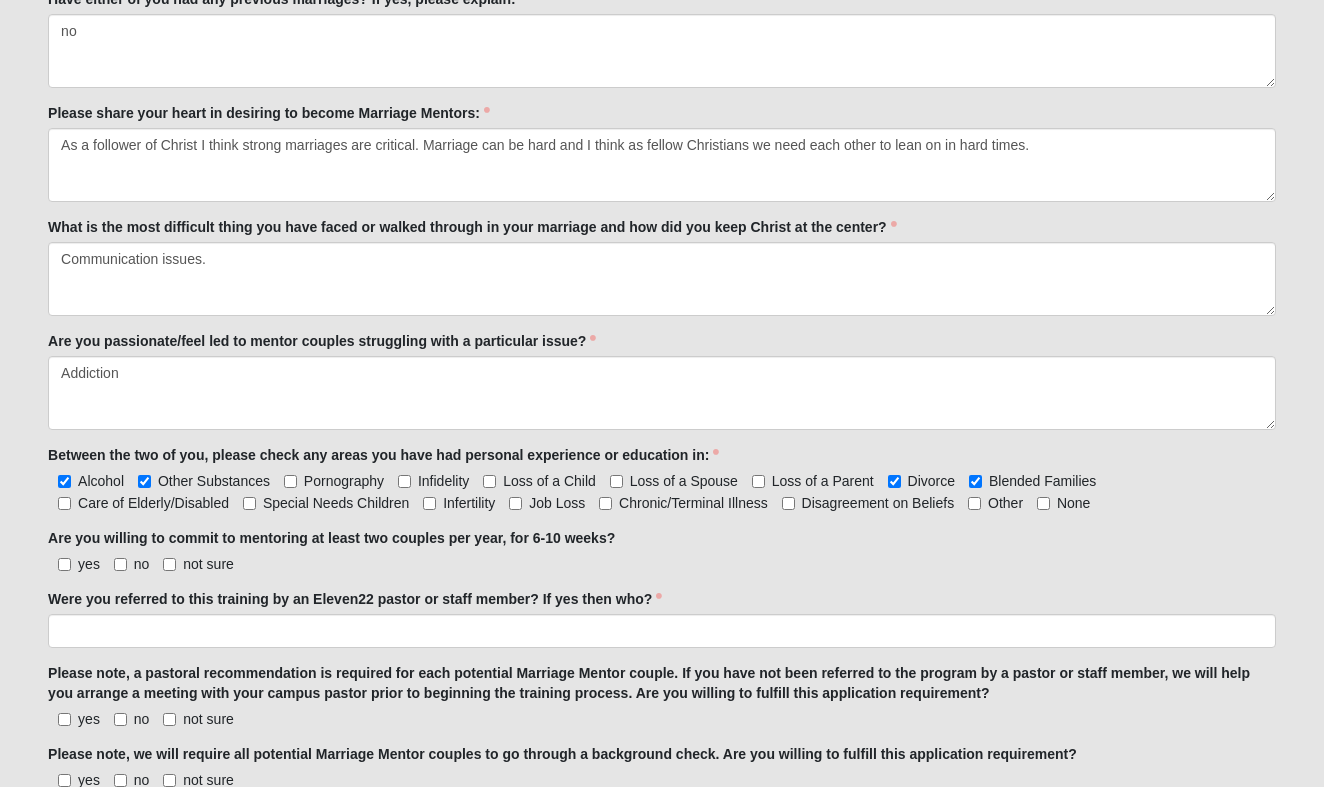 click on "Care of Elderly/Disabled" at bounding box center [64, 503] 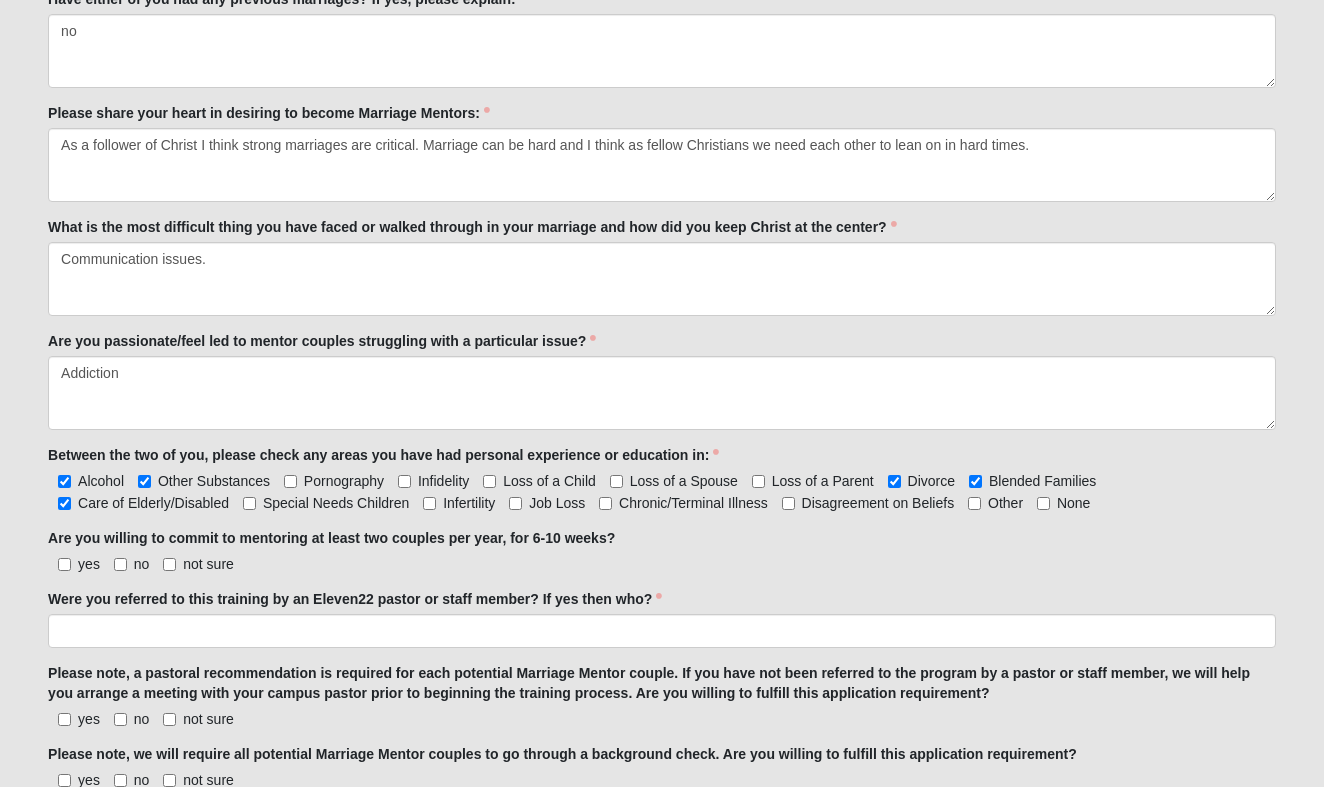 click on "Infertility" at bounding box center [429, 503] 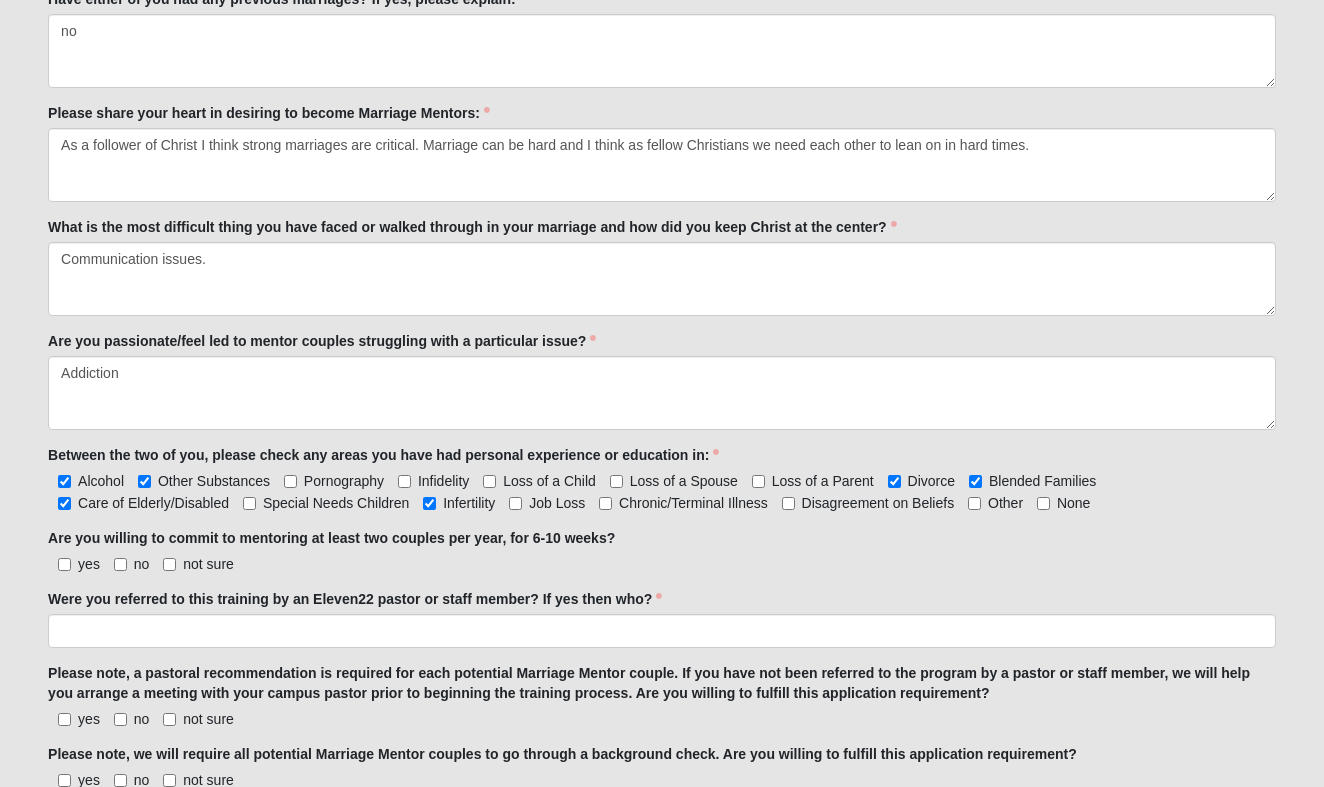 click on "yes" at bounding box center (64, 564) 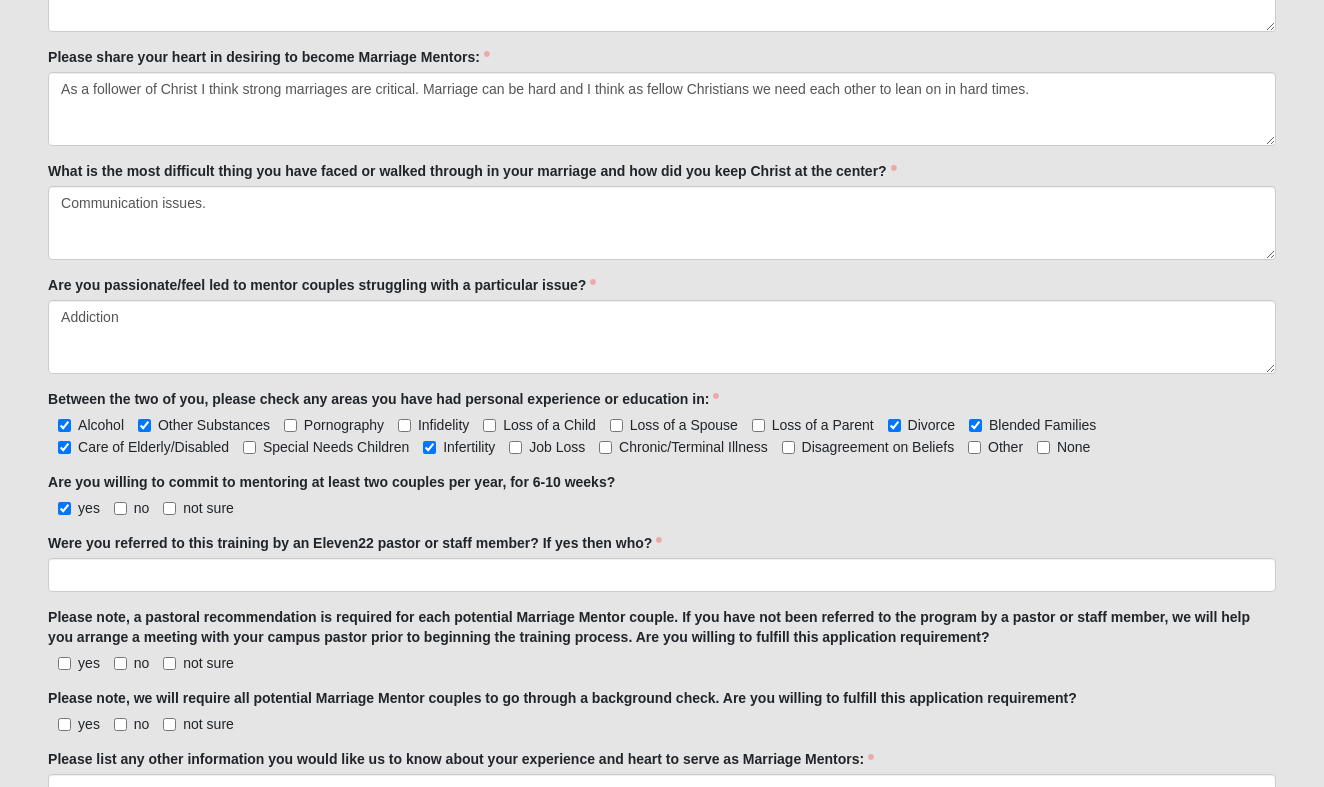 scroll, scrollTop: 1146, scrollLeft: 0, axis: vertical 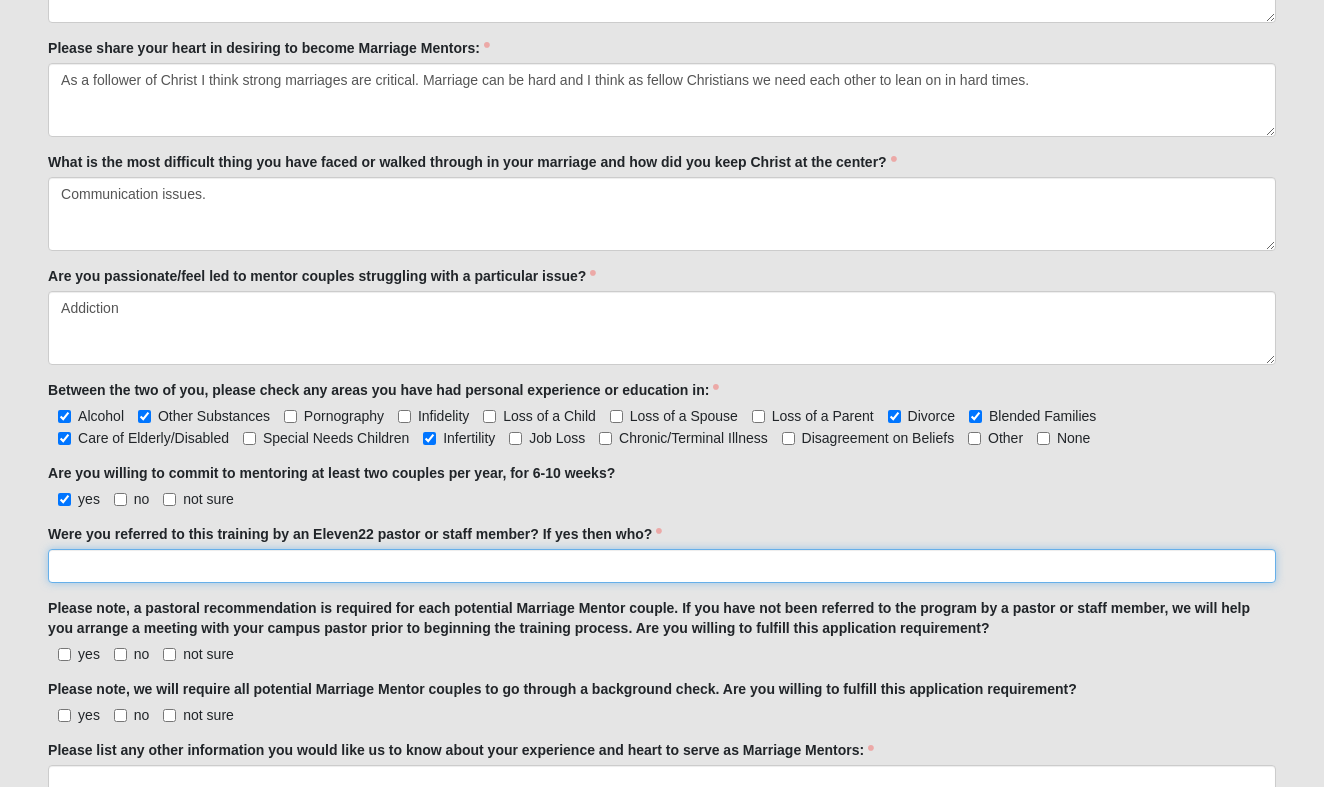click on "Were you referred to this training by an Eleven22 pastor or staff member? If yes then who?" at bounding box center [662, 566] 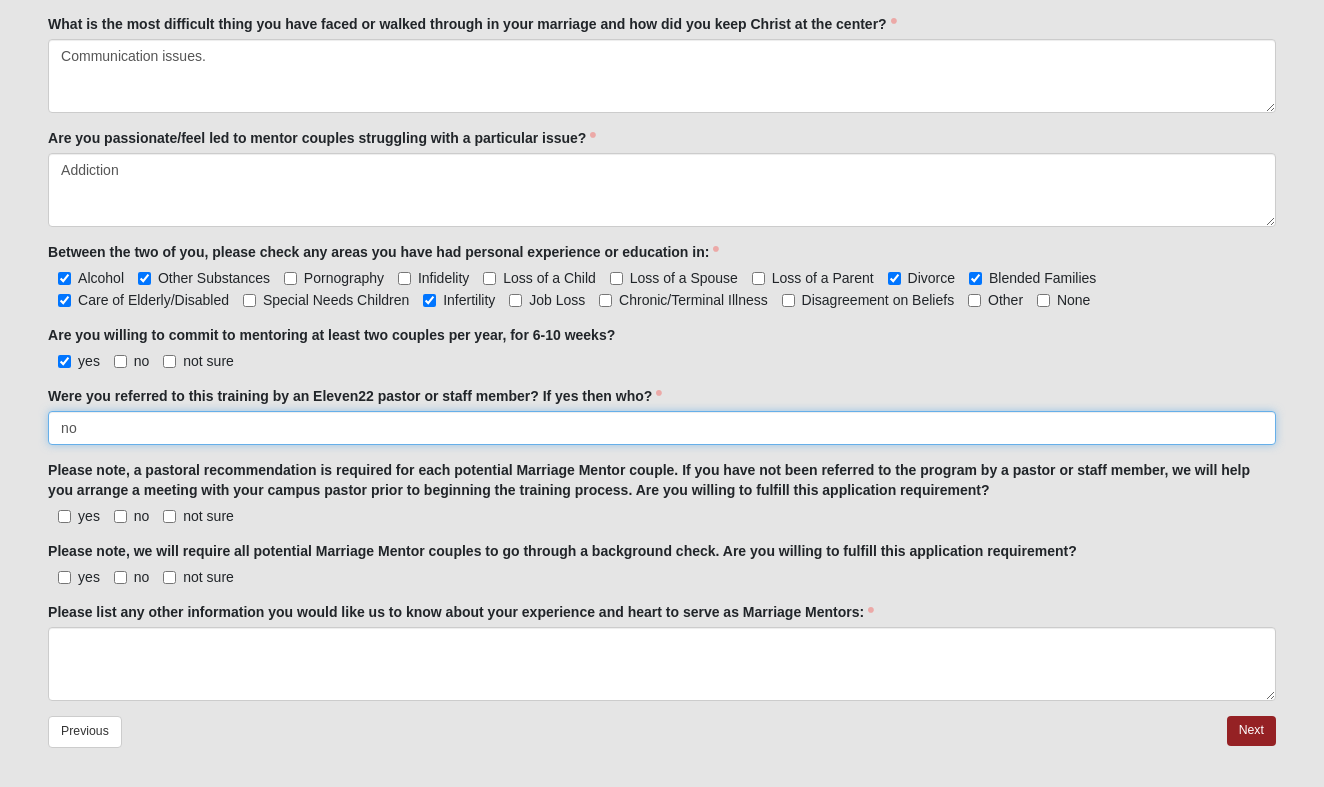 scroll, scrollTop: 1291, scrollLeft: 0, axis: vertical 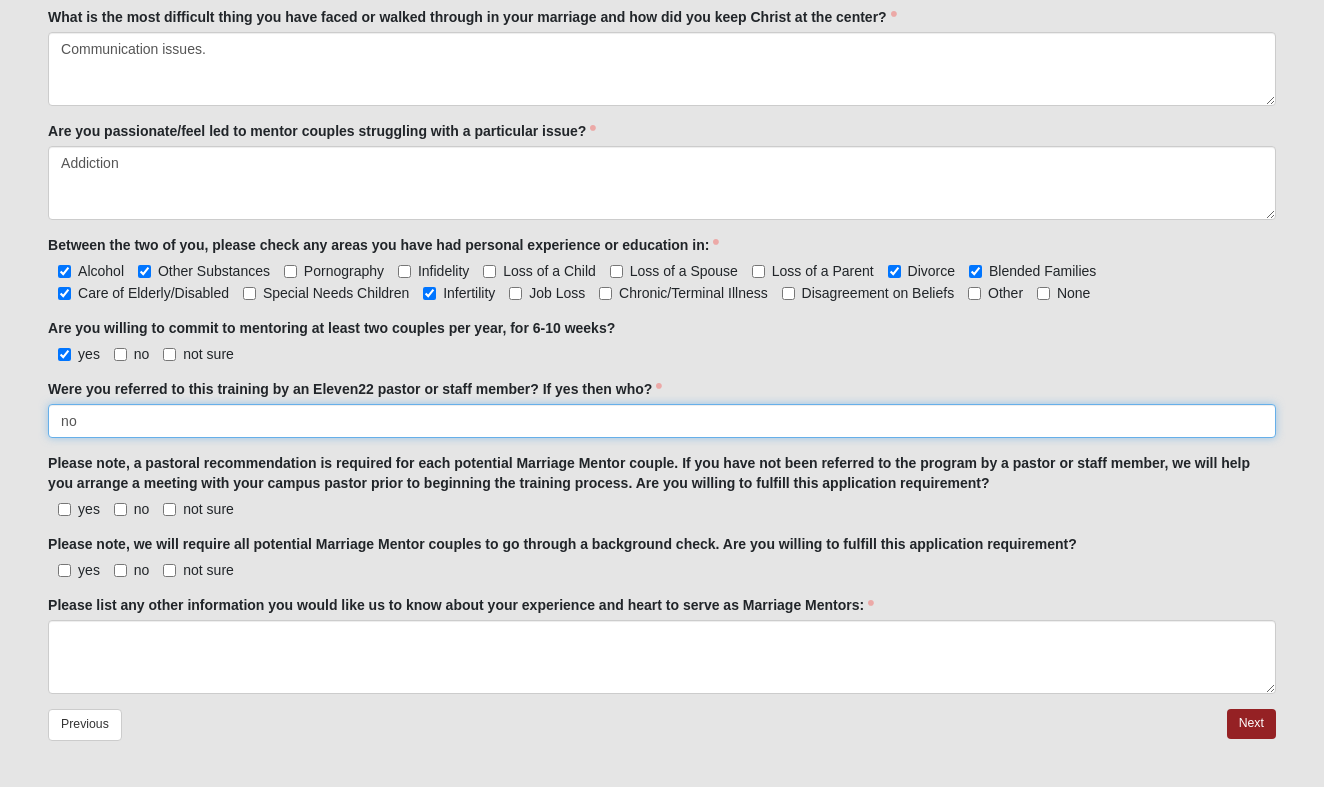 type on "n" 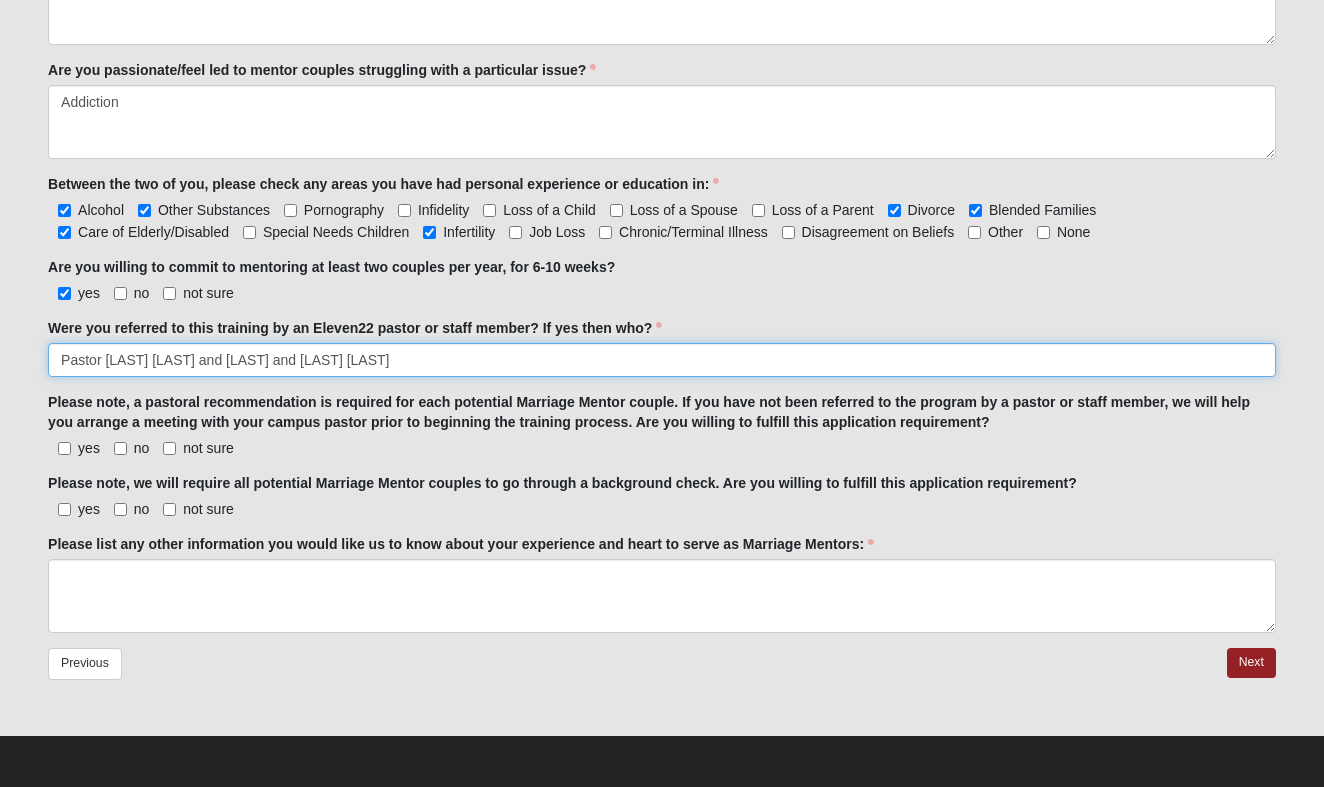 scroll, scrollTop: 1351, scrollLeft: 0, axis: vertical 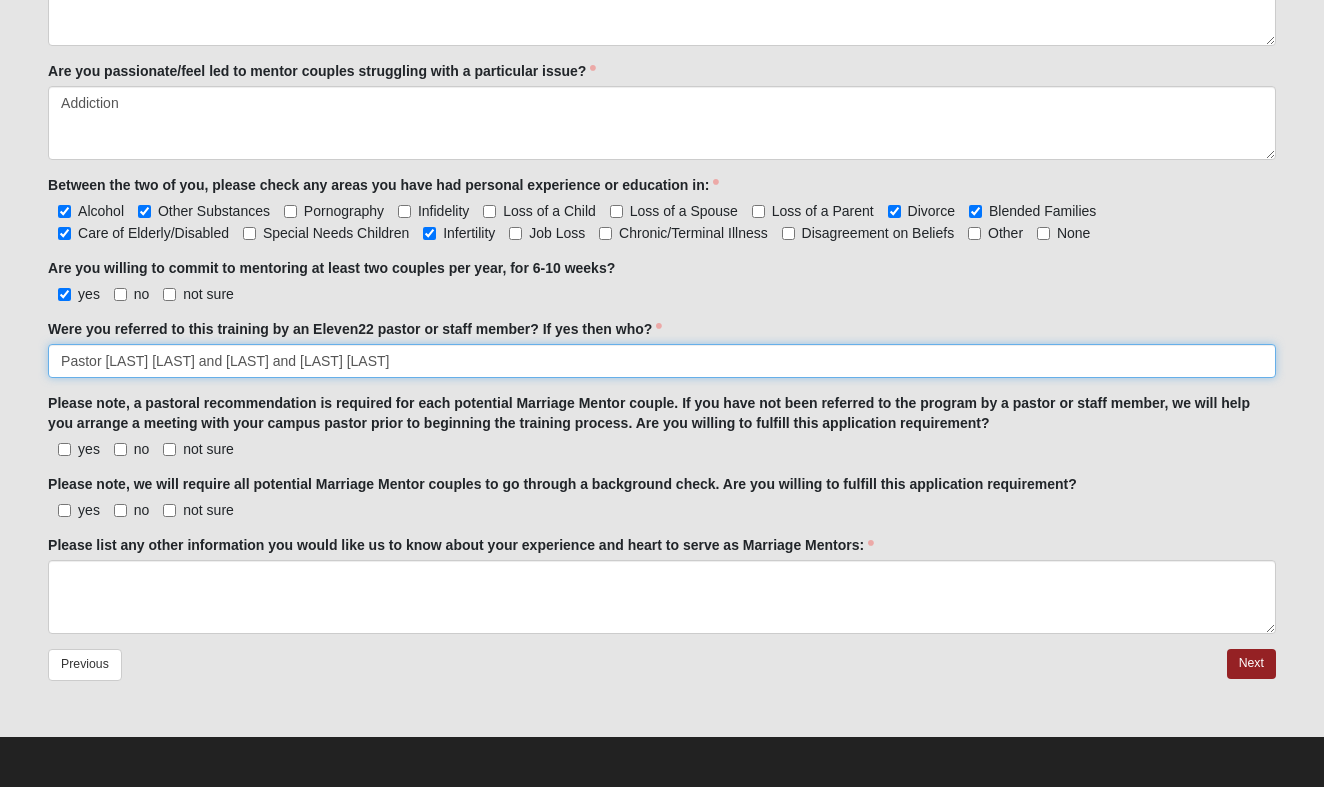 type on "Pastor [LAST] [LAST] and [LAST] and [LAST] [LAST]" 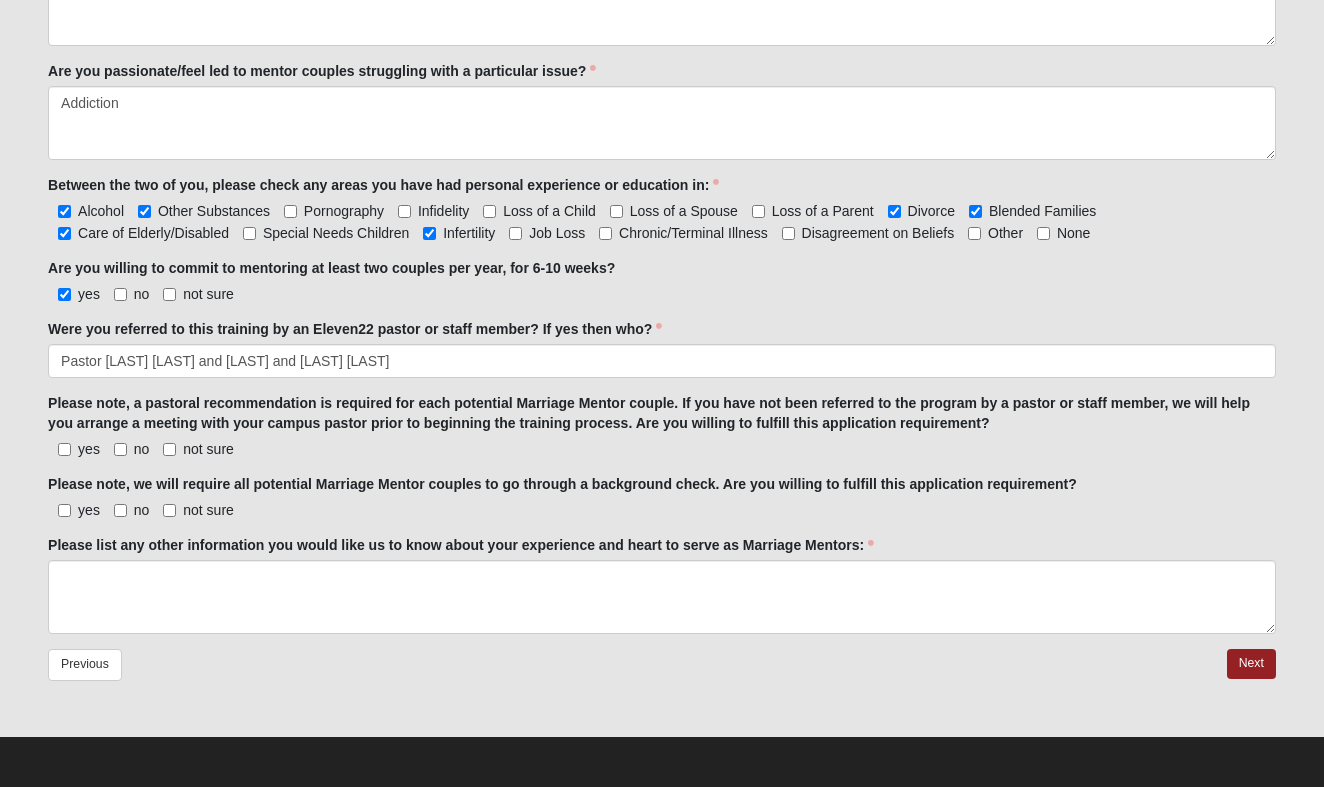 click on "yes" at bounding box center [64, 449] 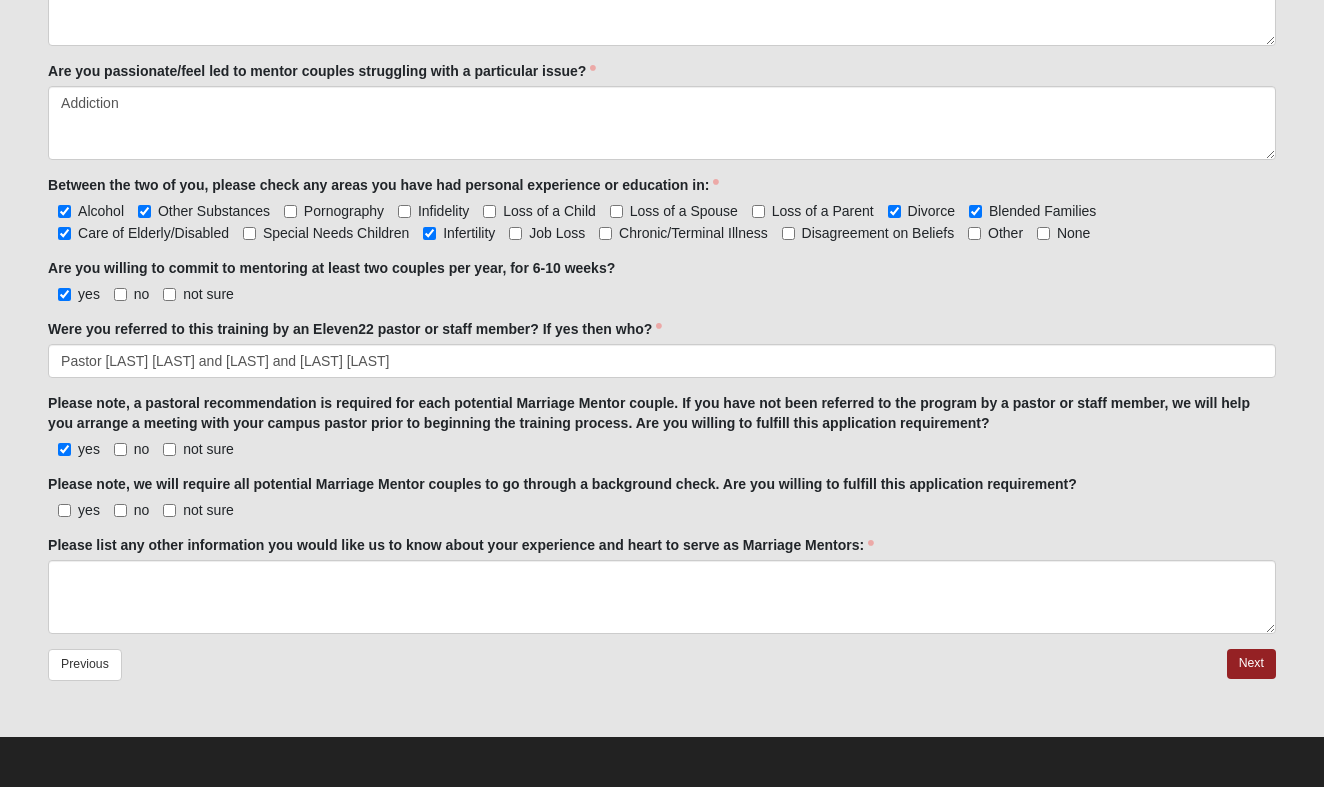 click on "yes" at bounding box center (64, 510) 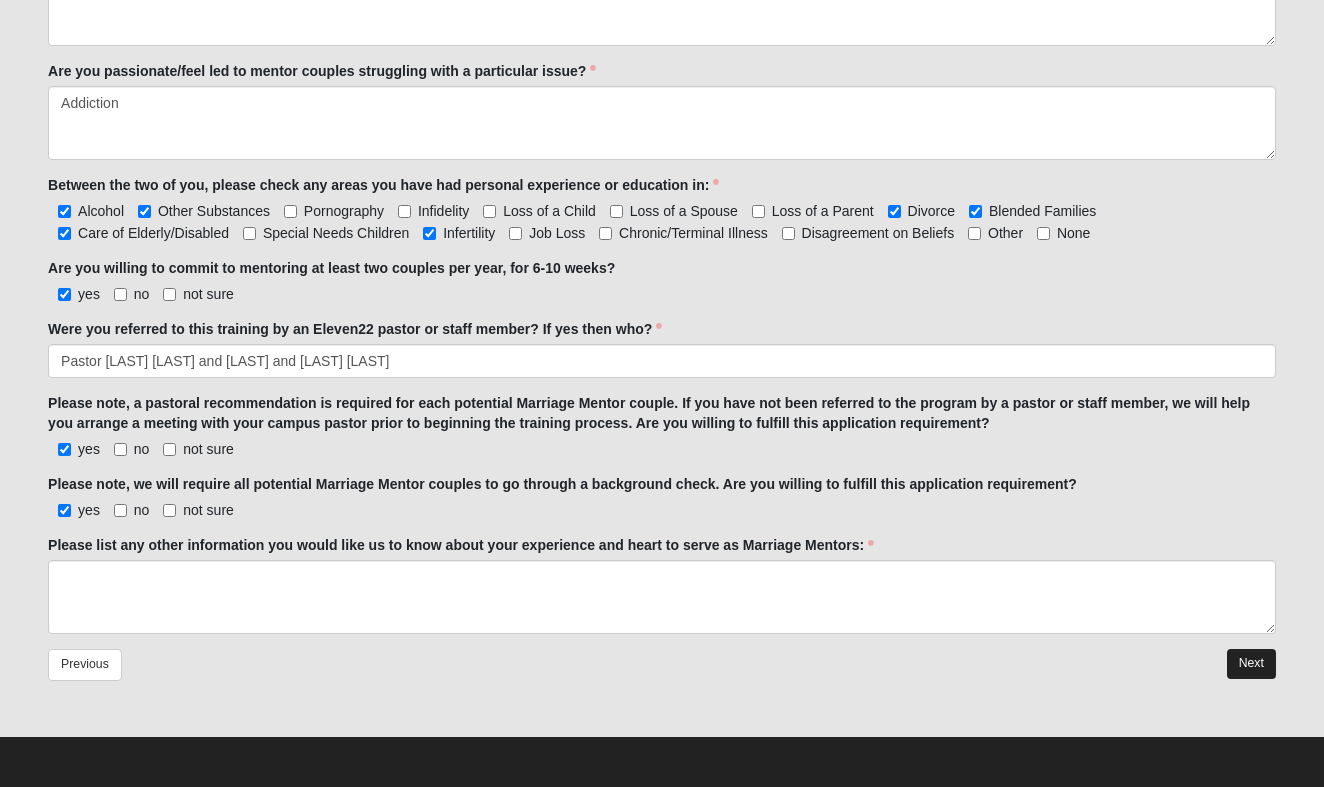 click on "Next" at bounding box center [1251, 663] 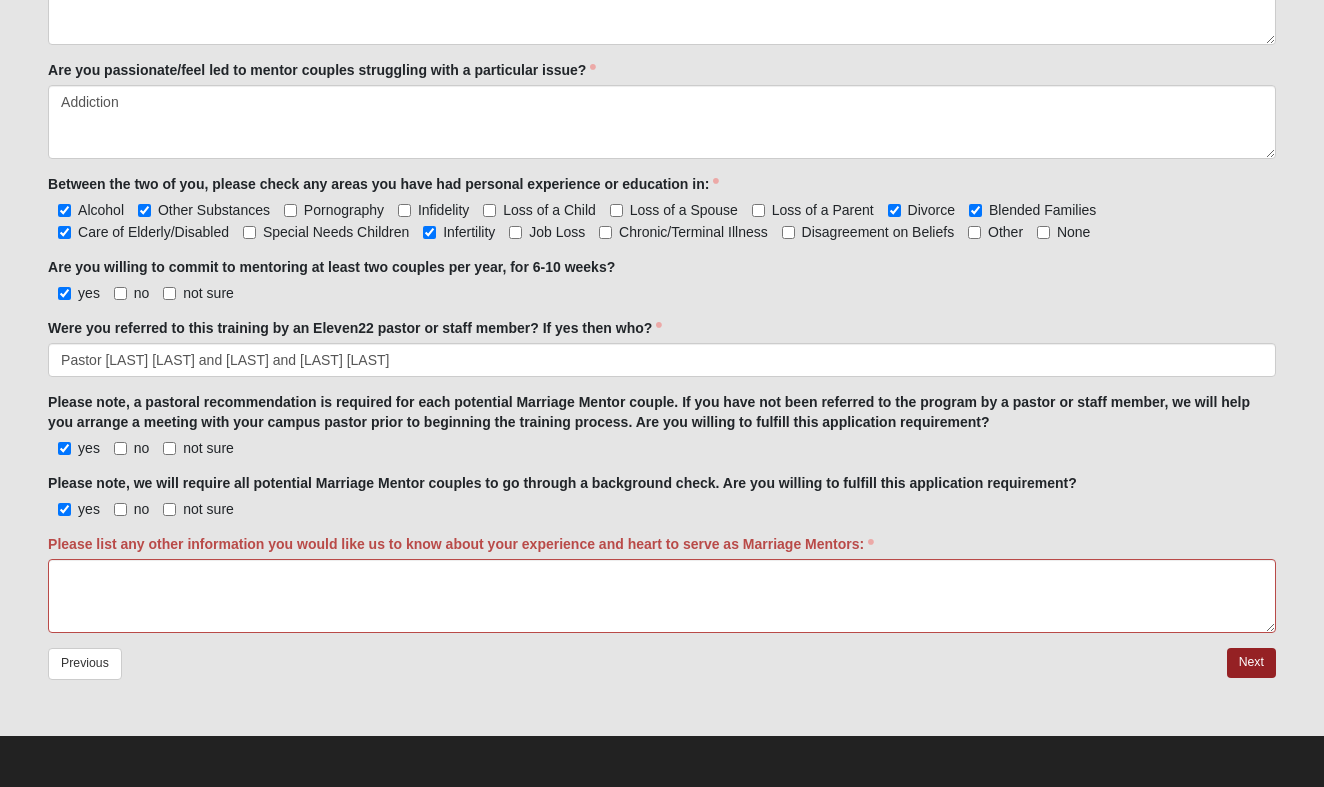 scroll, scrollTop: 1450, scrollLeft: 0, axis: vertical 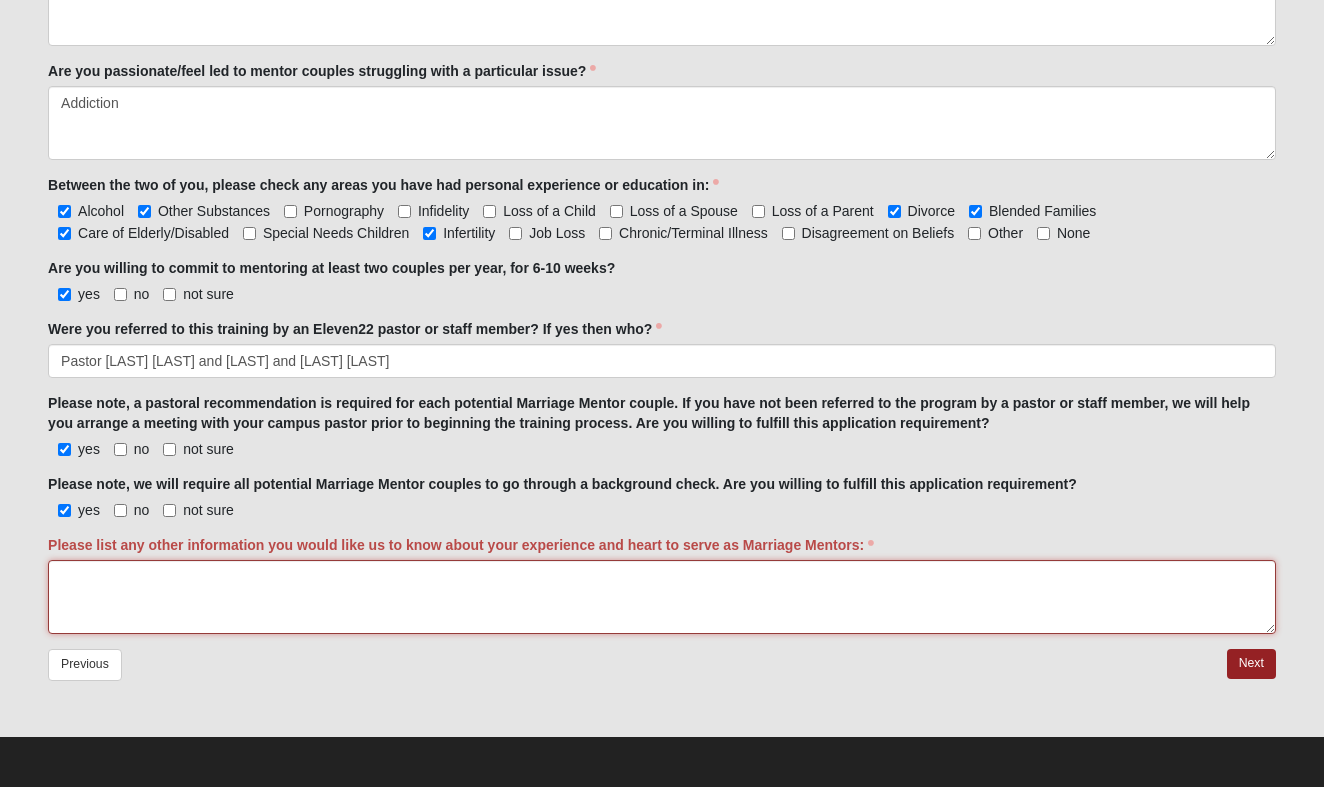 click on "Please list any other information you would like us to know about your experience and heart to serve as Marriage Mentors:" at bounding box center [662, 597] 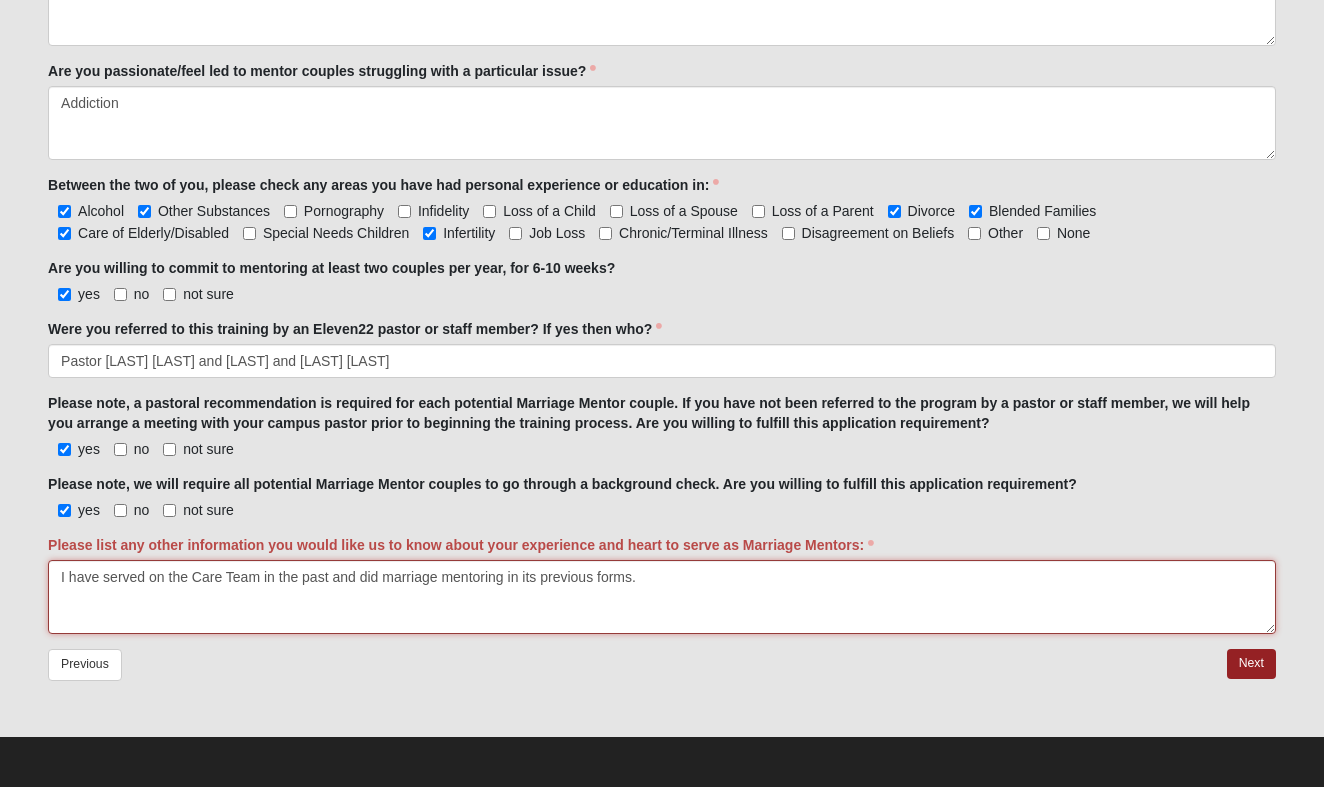 click on "I have served on the Care Team in the past and did marriage mentoring in its previous forms." at bounding box center [662, 597] 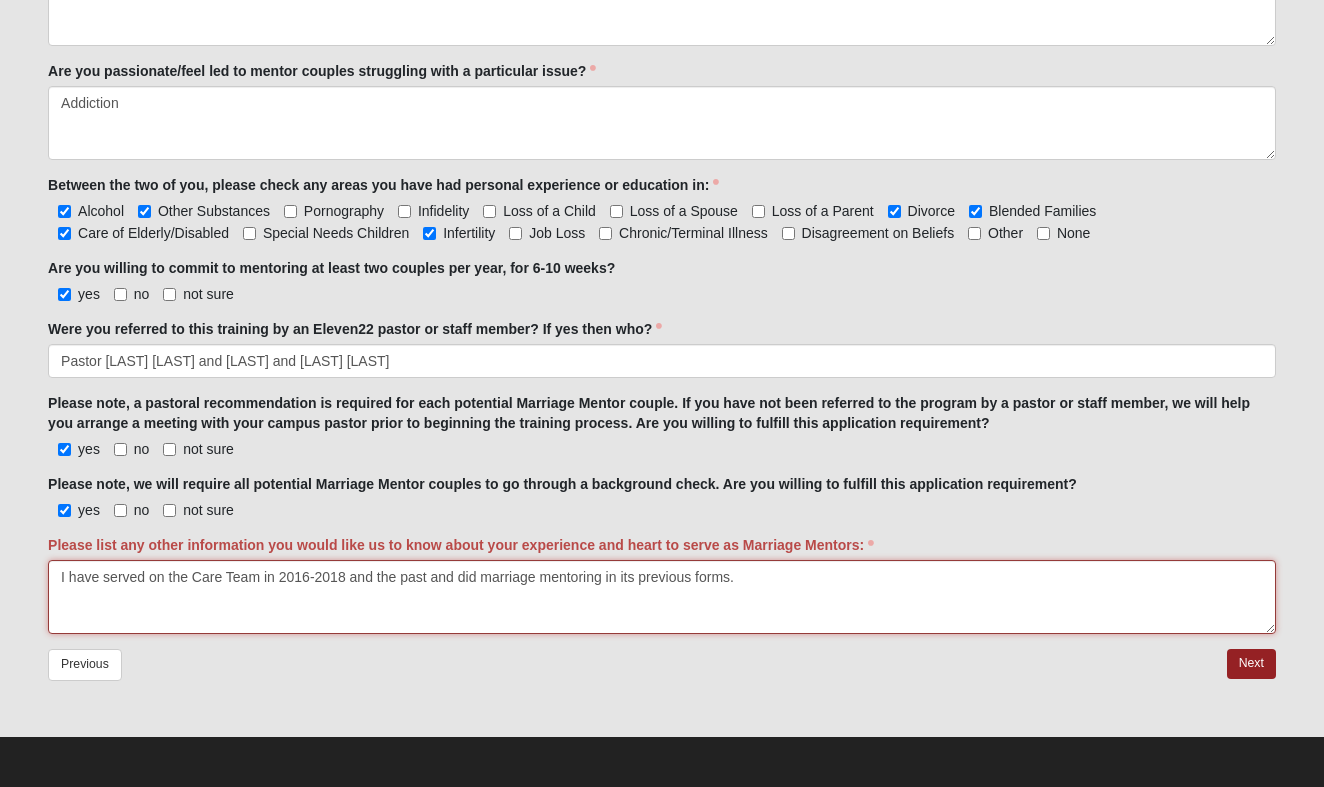 click on "I have served on the Care Team in 2016-2018 and the past and did marriage mentoring in its previous forms." at bounding box center (662, 597) 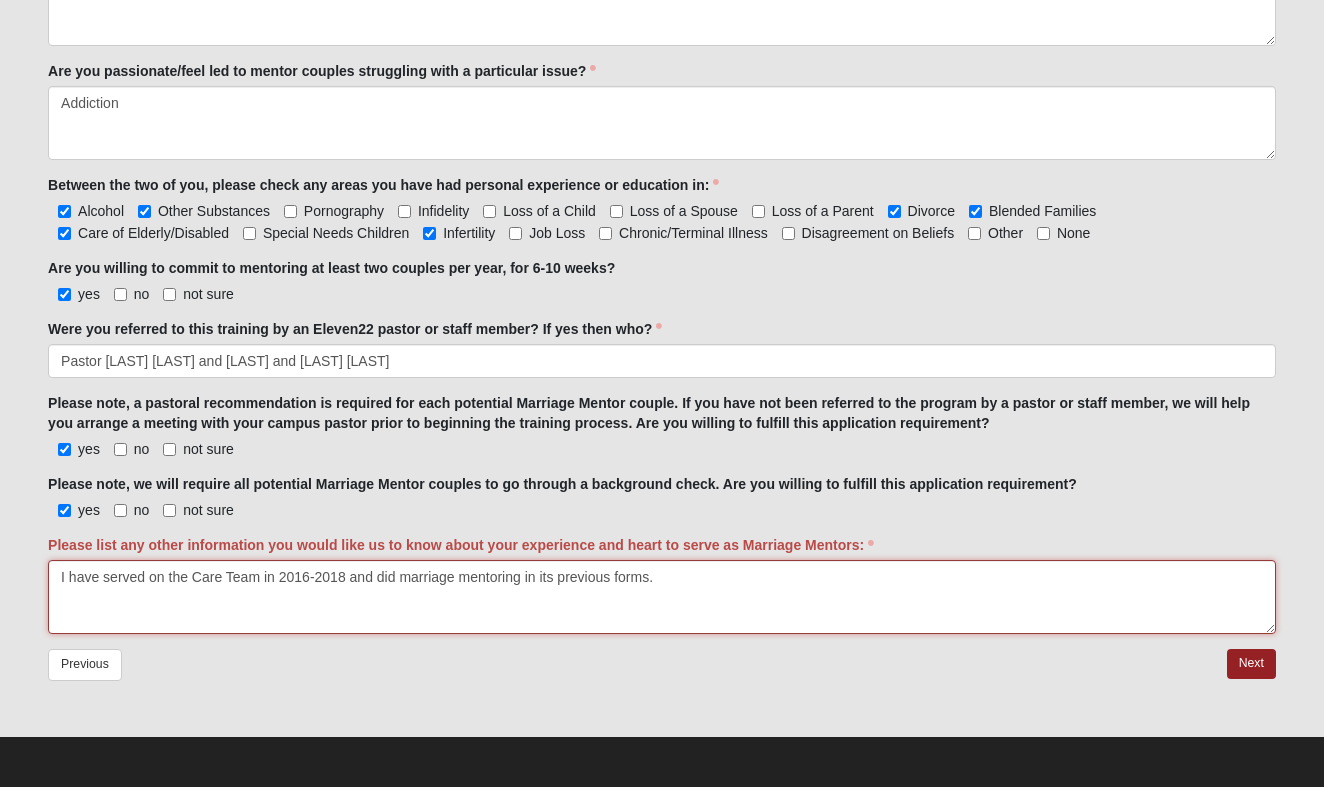 click on "I have served on the Care Team in 2016-2018 and did marriage mentoring in its previous forms." at bounding box center (662, 597) 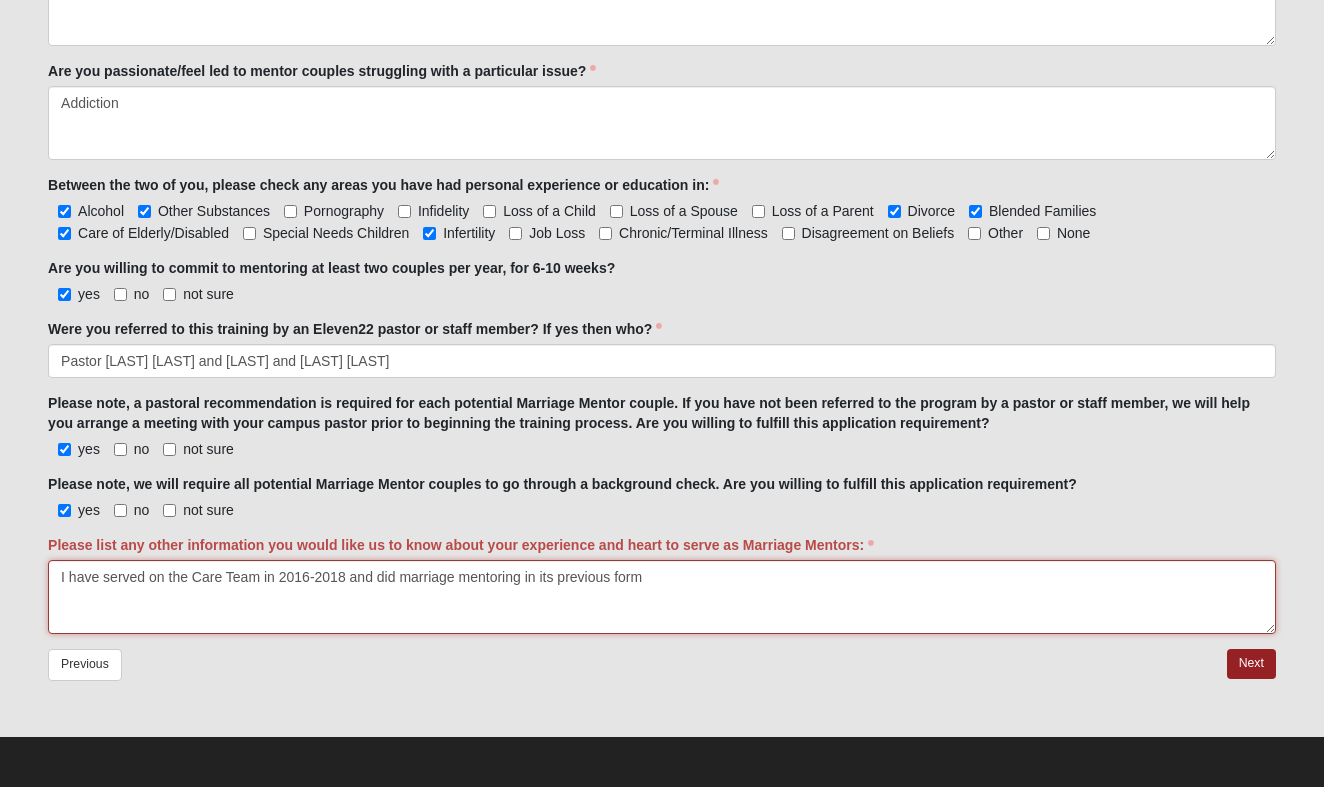 click on "I have served on the Care Team in 2016-2018 and did marriage mentoring in its previous form" at bounding box center [662, 597] 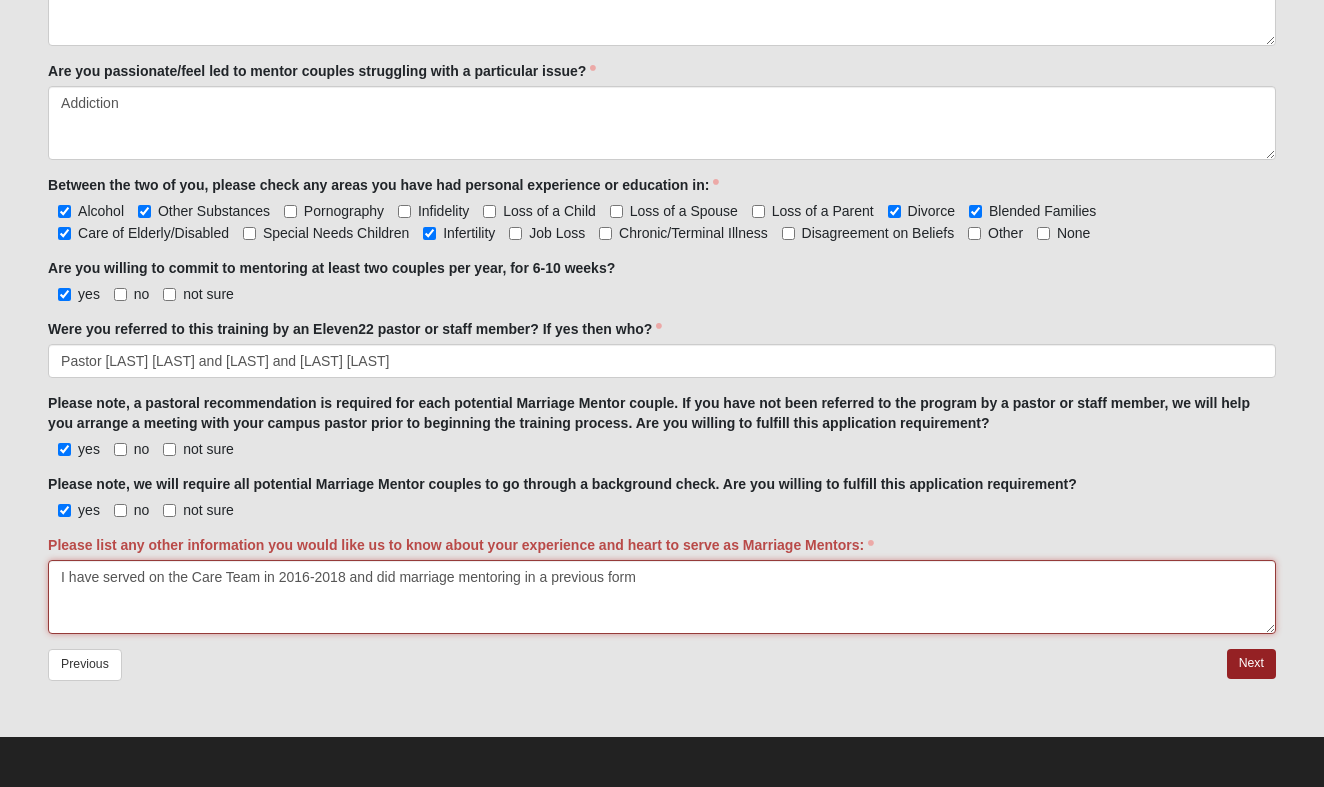 click on "I have served on the Care Team in 2016-2018 and did marriage mentoring in a previous form" at bounding box center (662, 597) 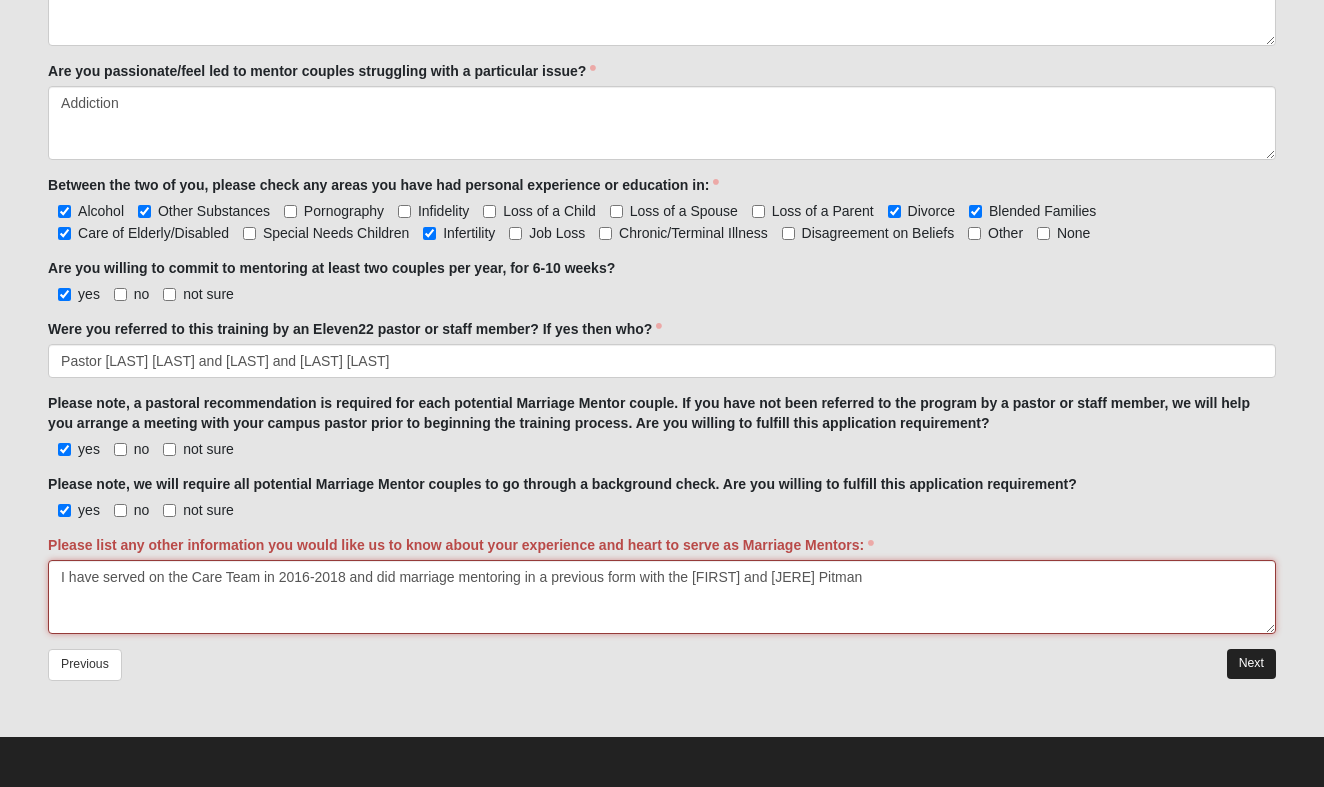 type on "I have served on the Care Team in 2016-2018 and did marriage mentoring in a previous form with the [FIRST] and [JERE] Pitman" 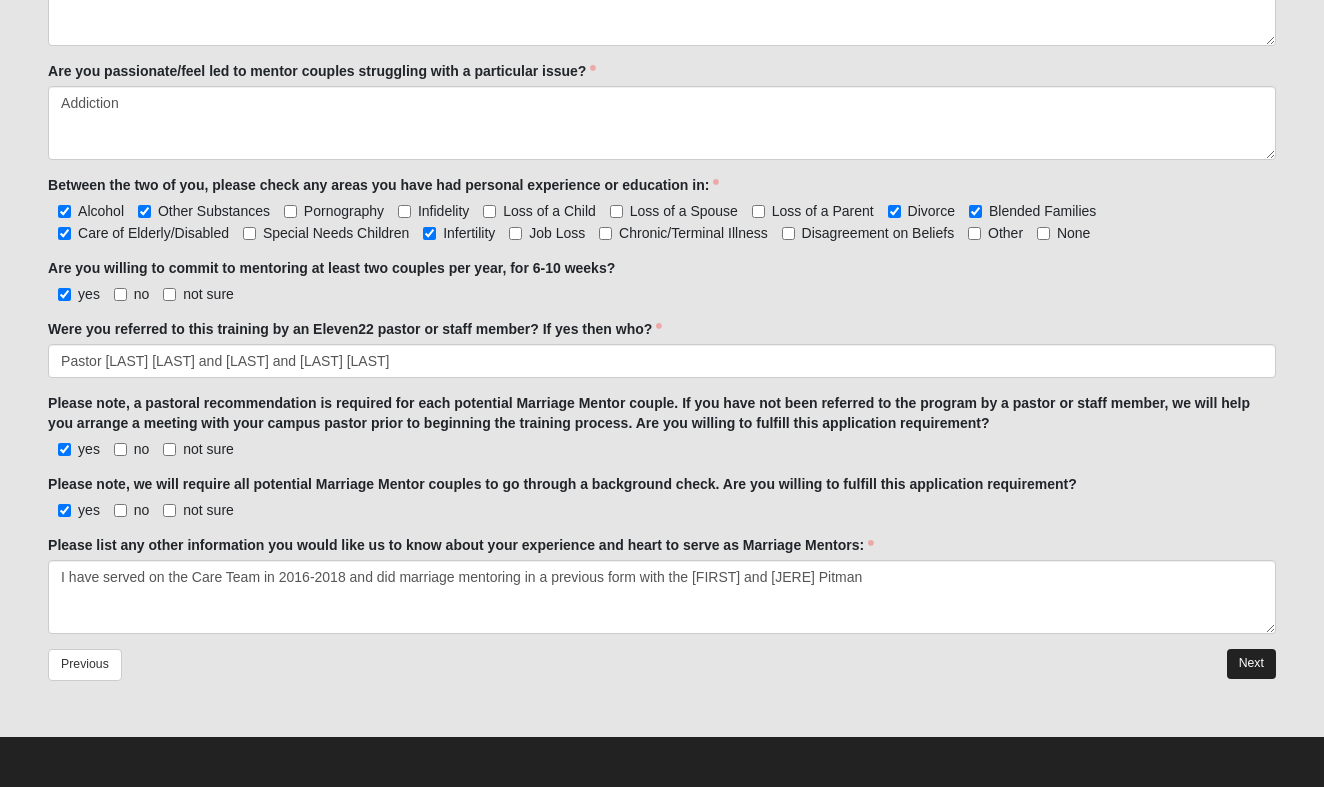click on "Next" at bounding box center (1251, 663) 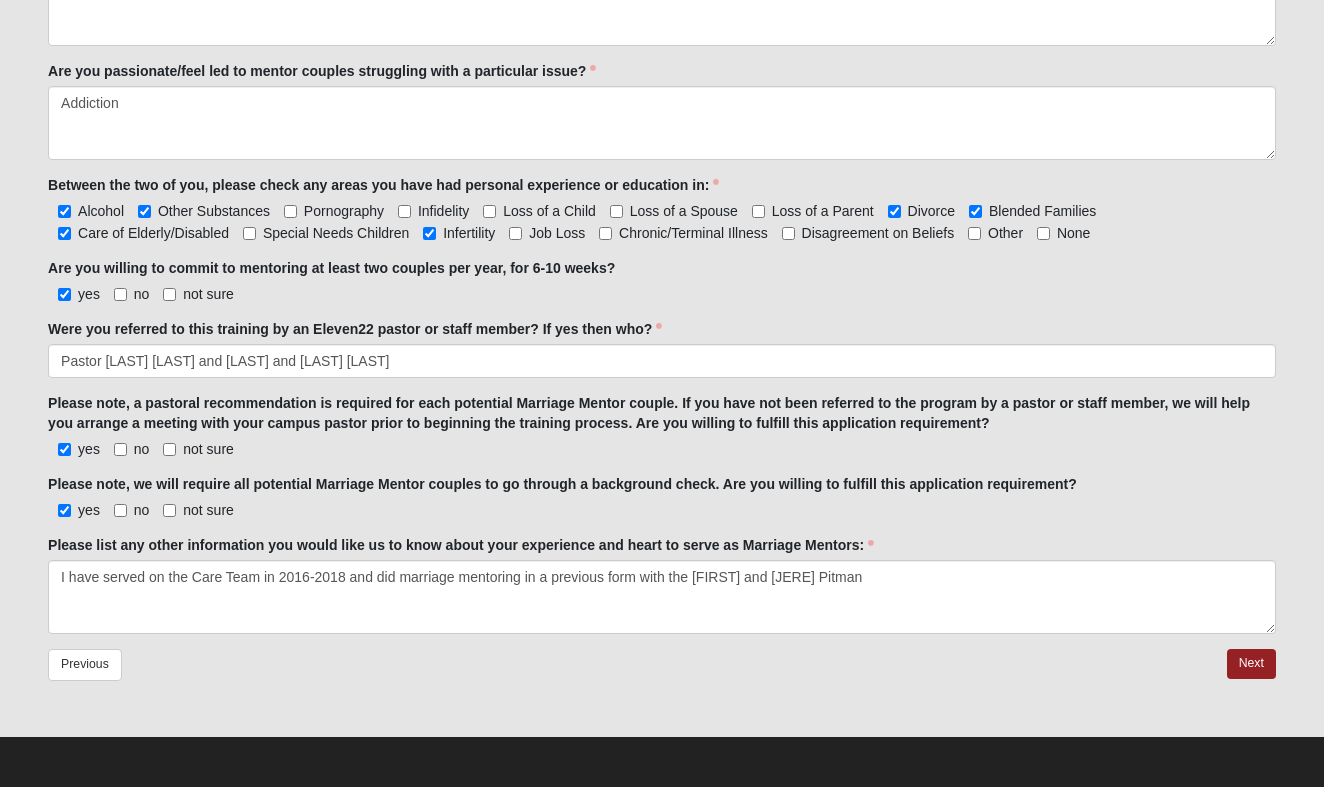scroll, scrollTop: 1351, scrollLeft: 0, axis: vertical 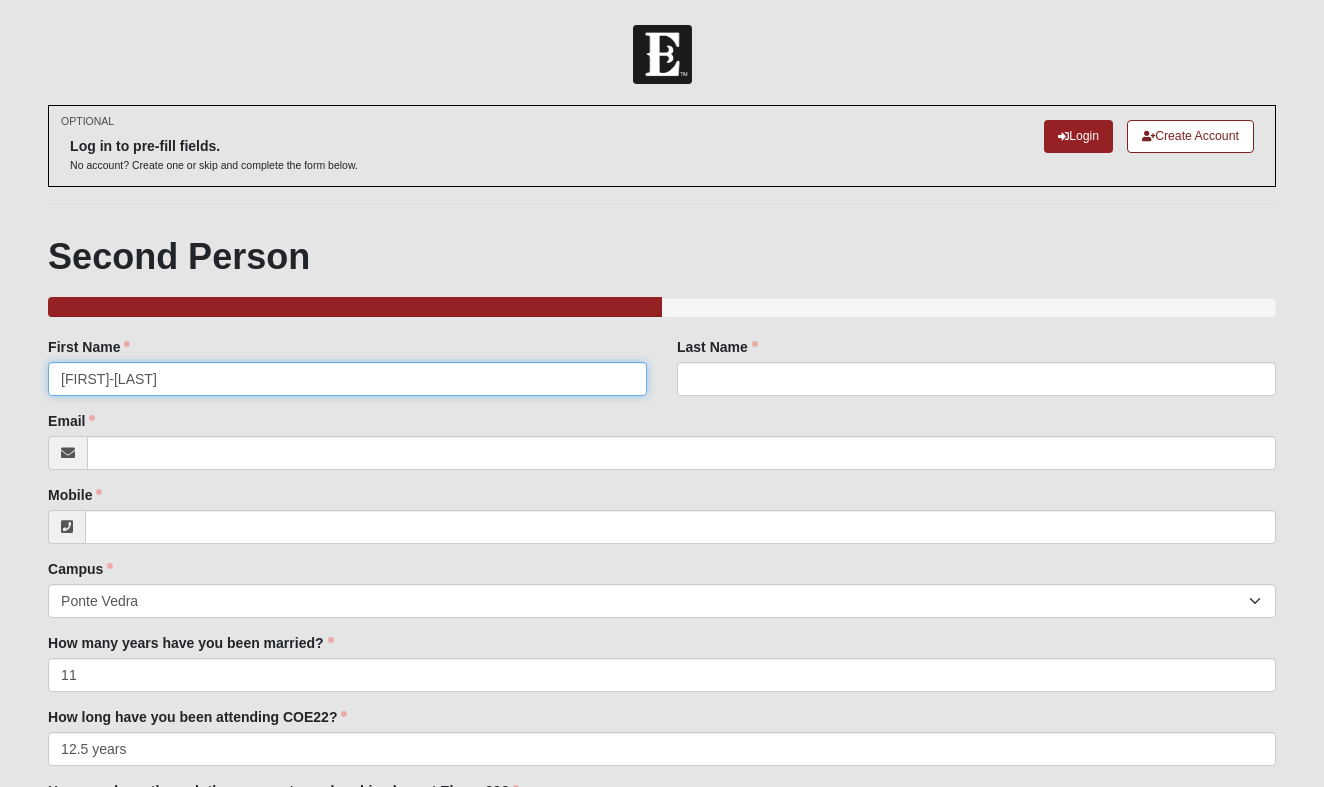 type on "[FIRST]-[LAST]" 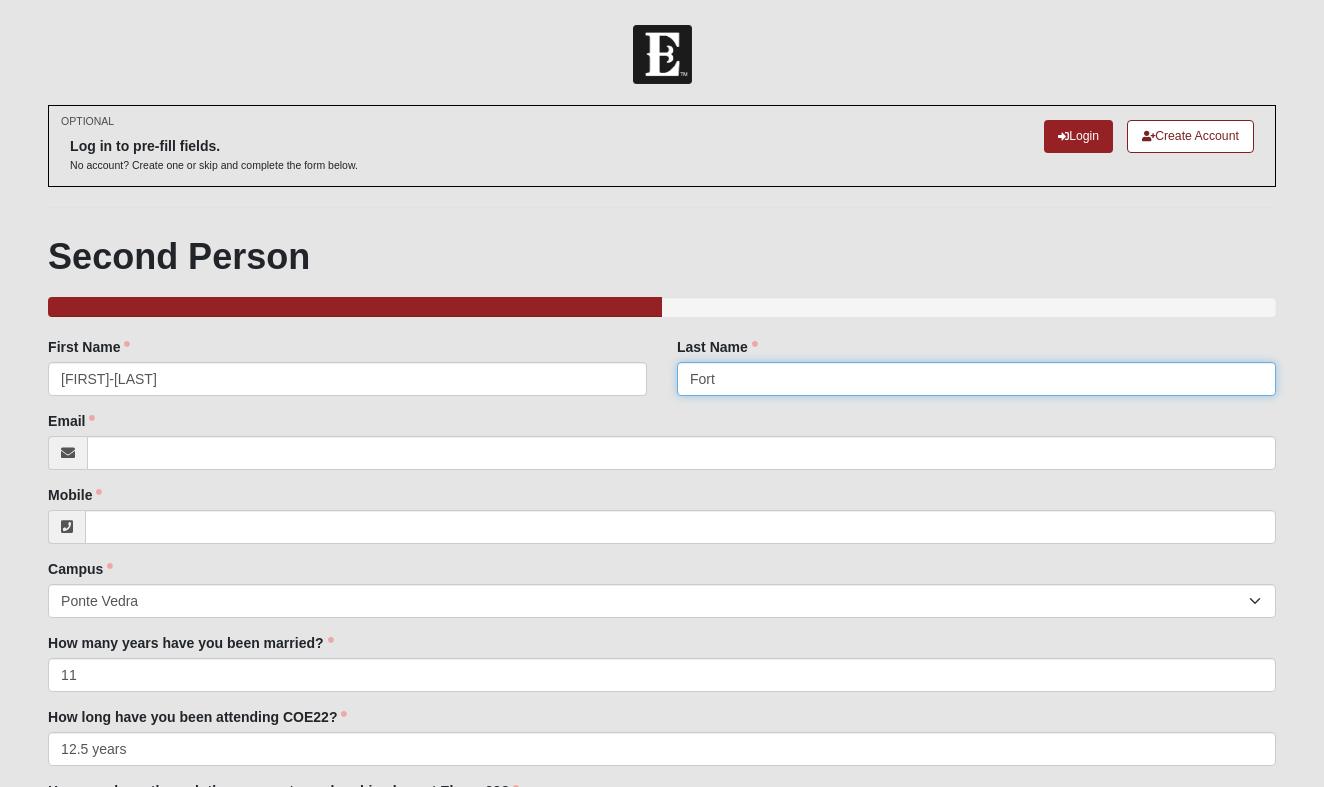 type on "Fort" 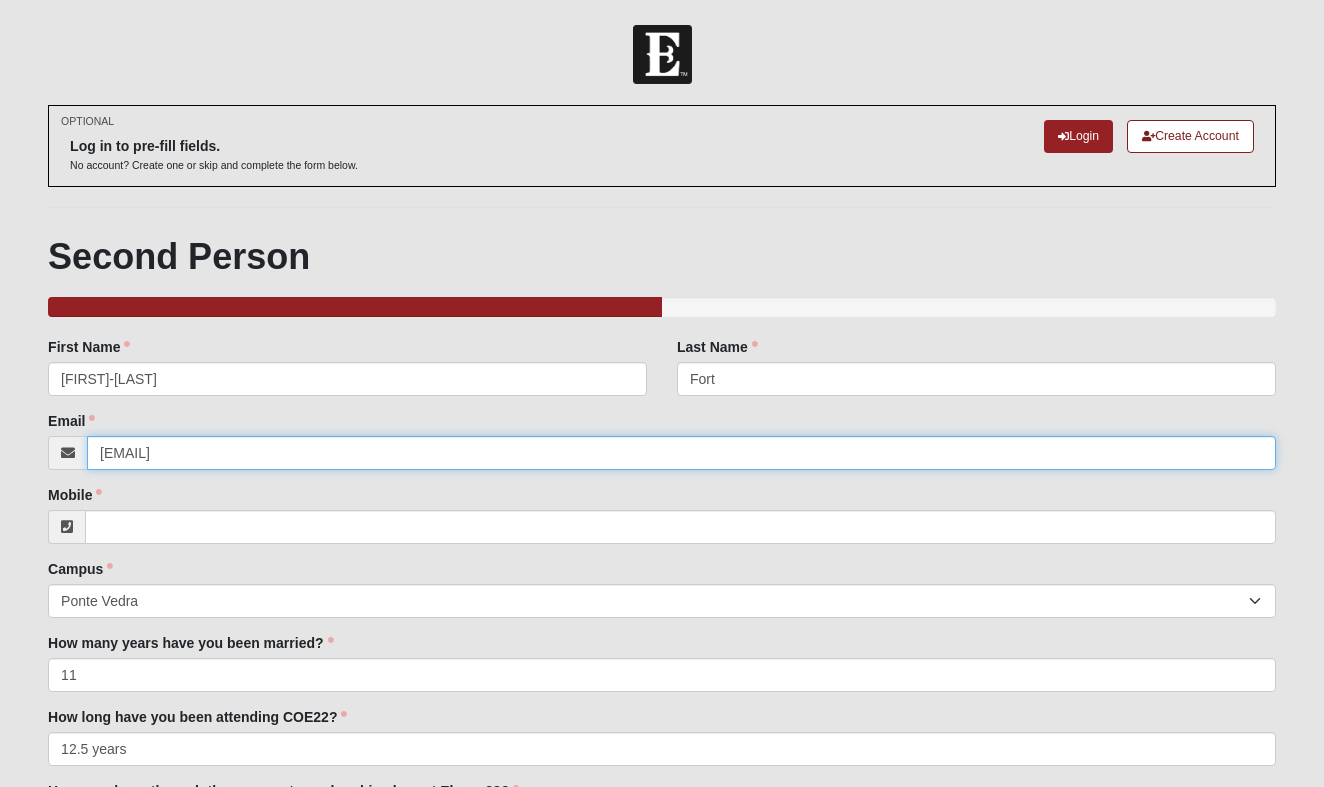 type on "[EMAIL]" 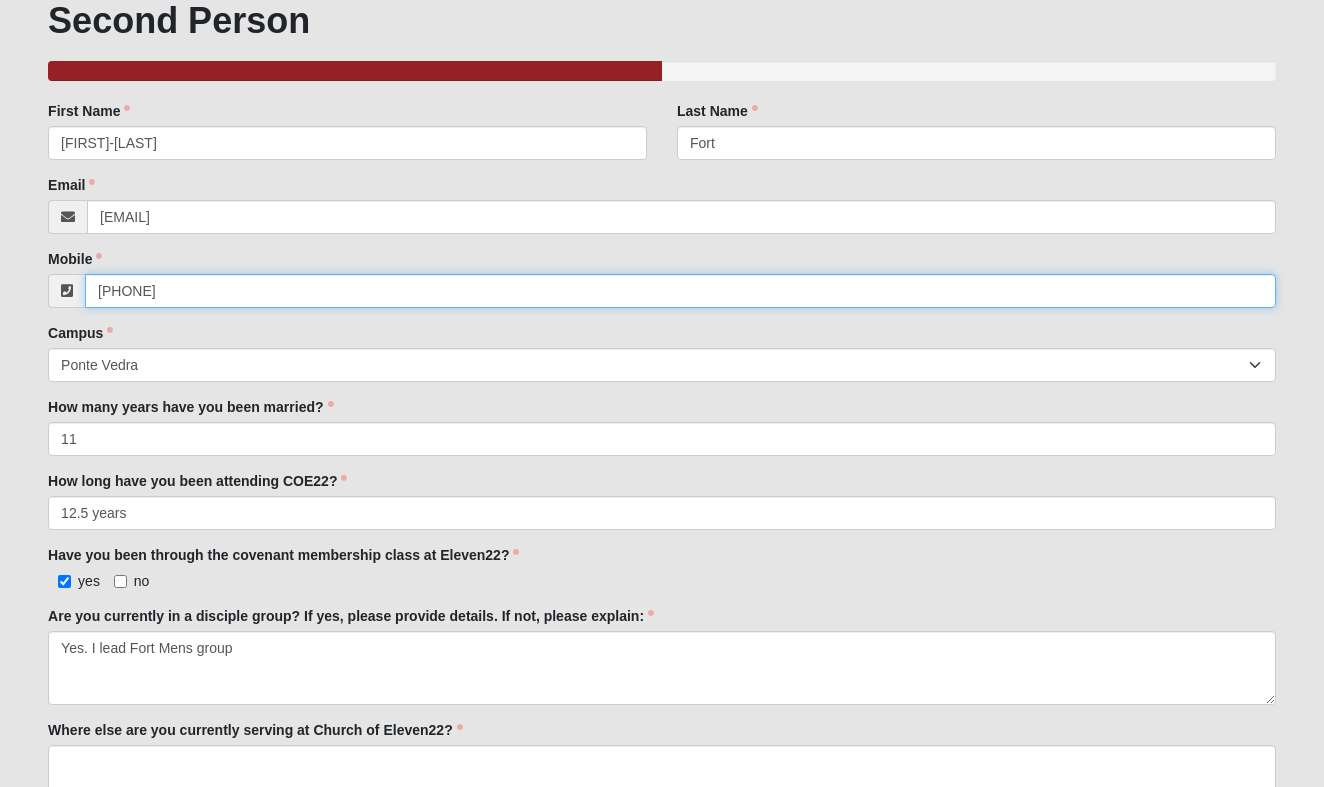 scroll, scrollTop: 246, scrollLeft: 0, axis: vertical 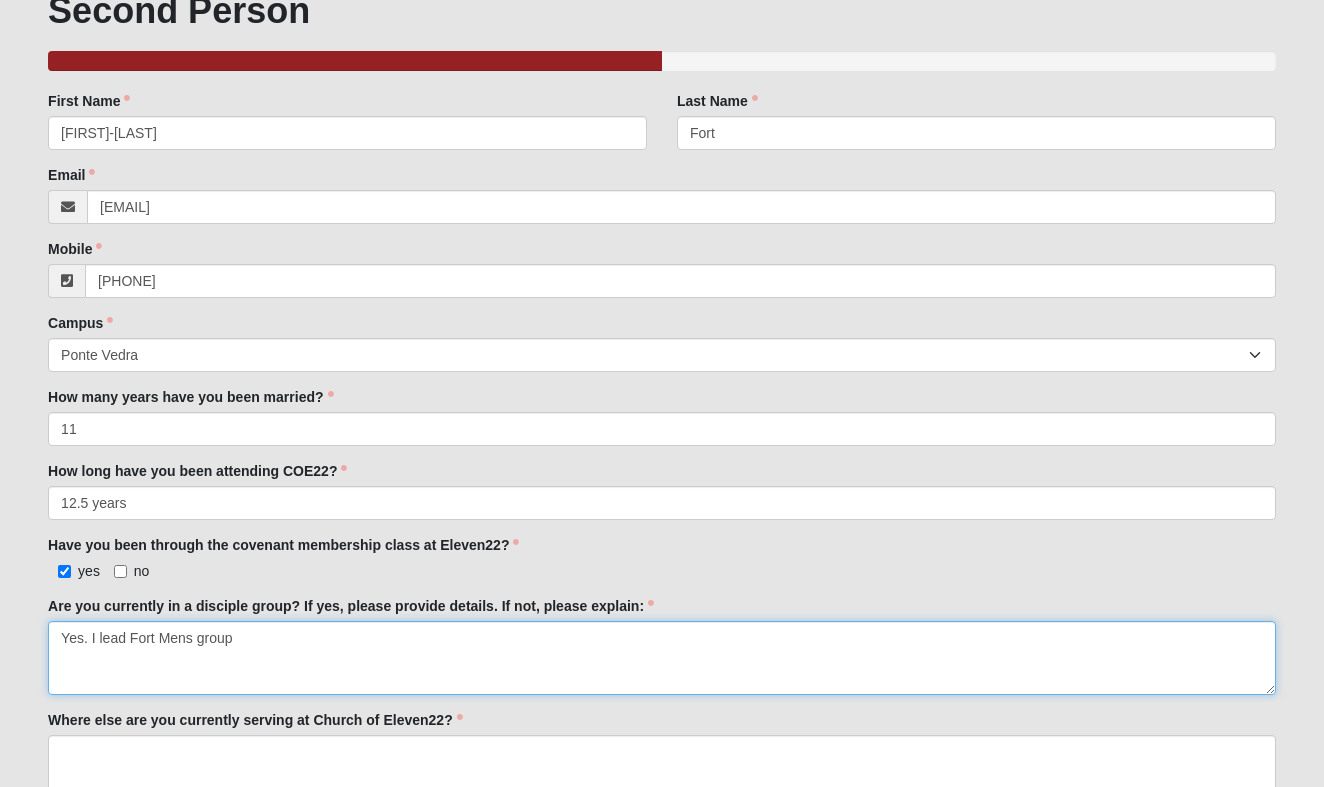 type on "[PHONE]" 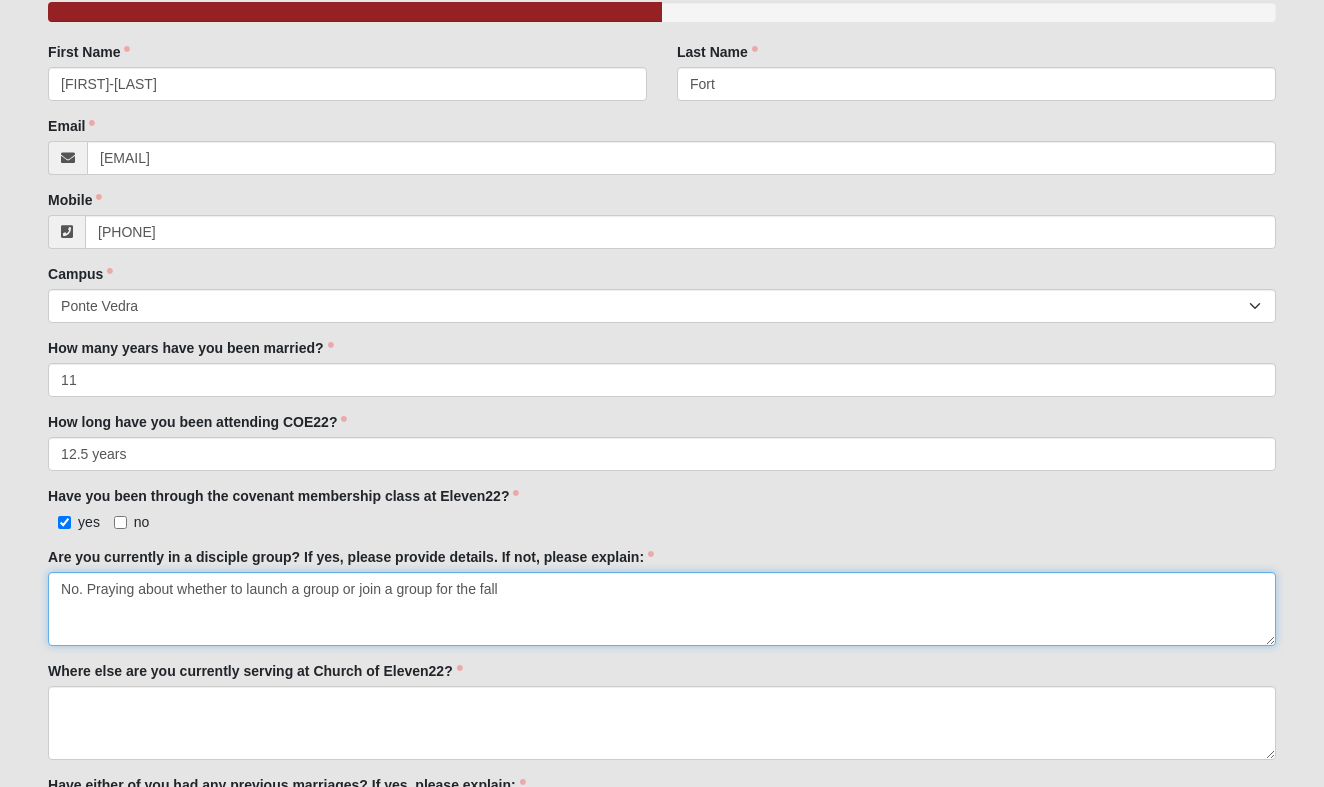 scroll, scrollTop: 325, scrollLeft: 0, axis: vertical 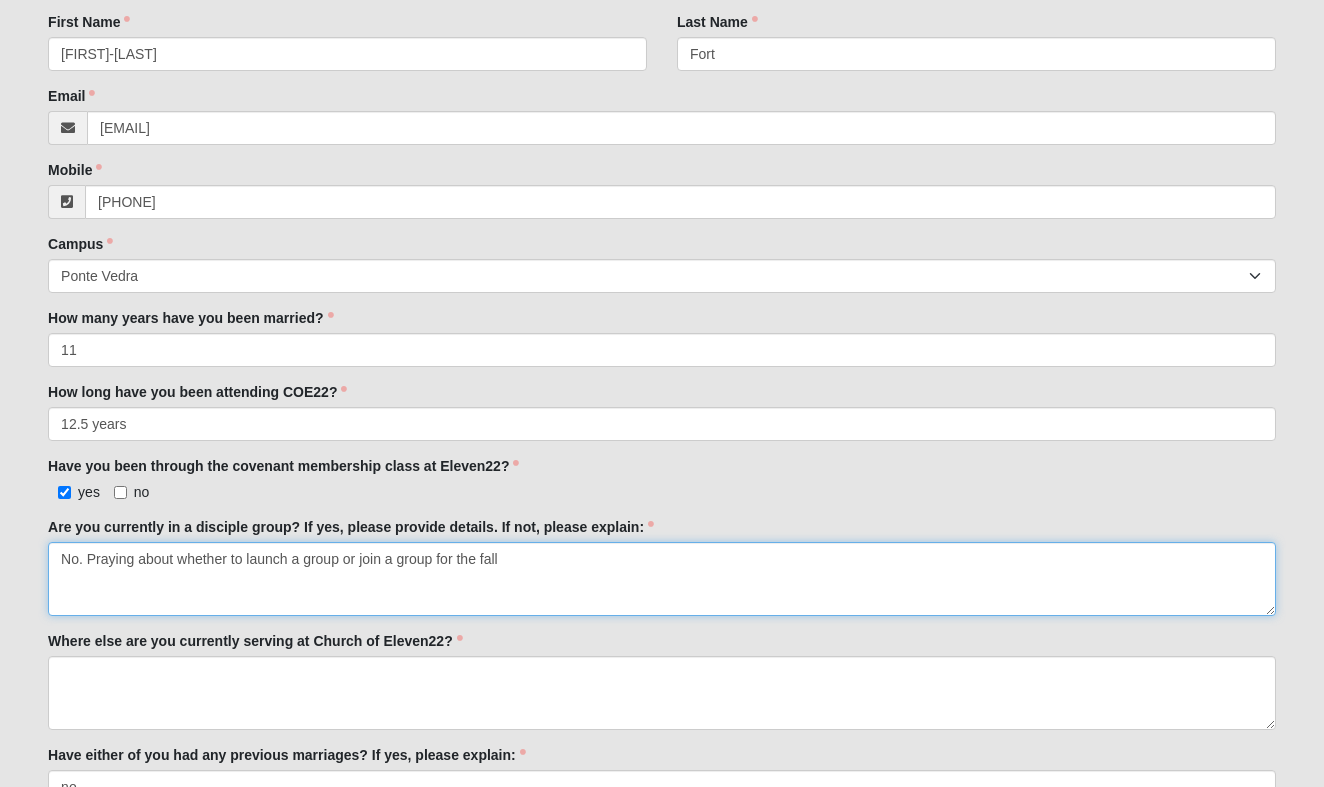 type on "No. Praying about whether to launch a group or join a group for the fall" 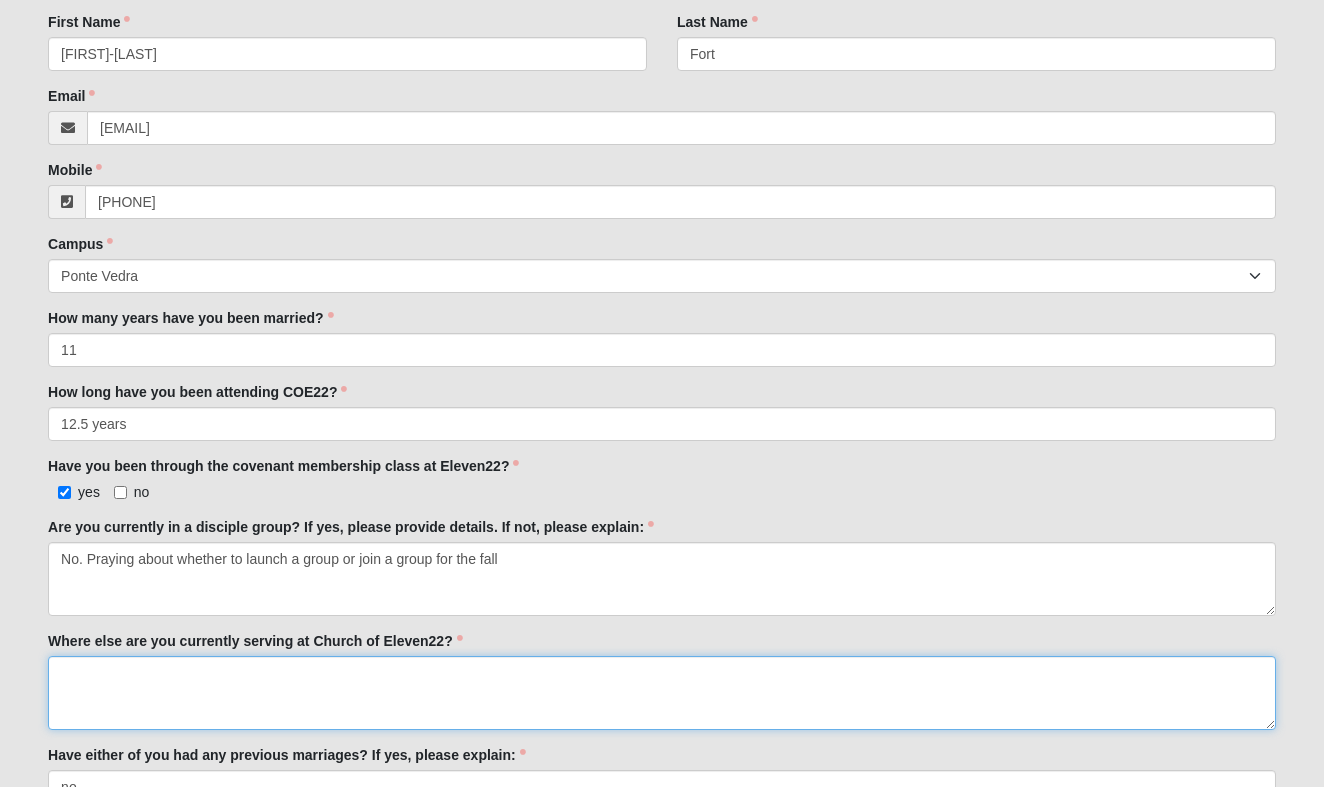 click on "Where else are you currently serving at Church of Eleven22?" at bounding box center [662, 693] 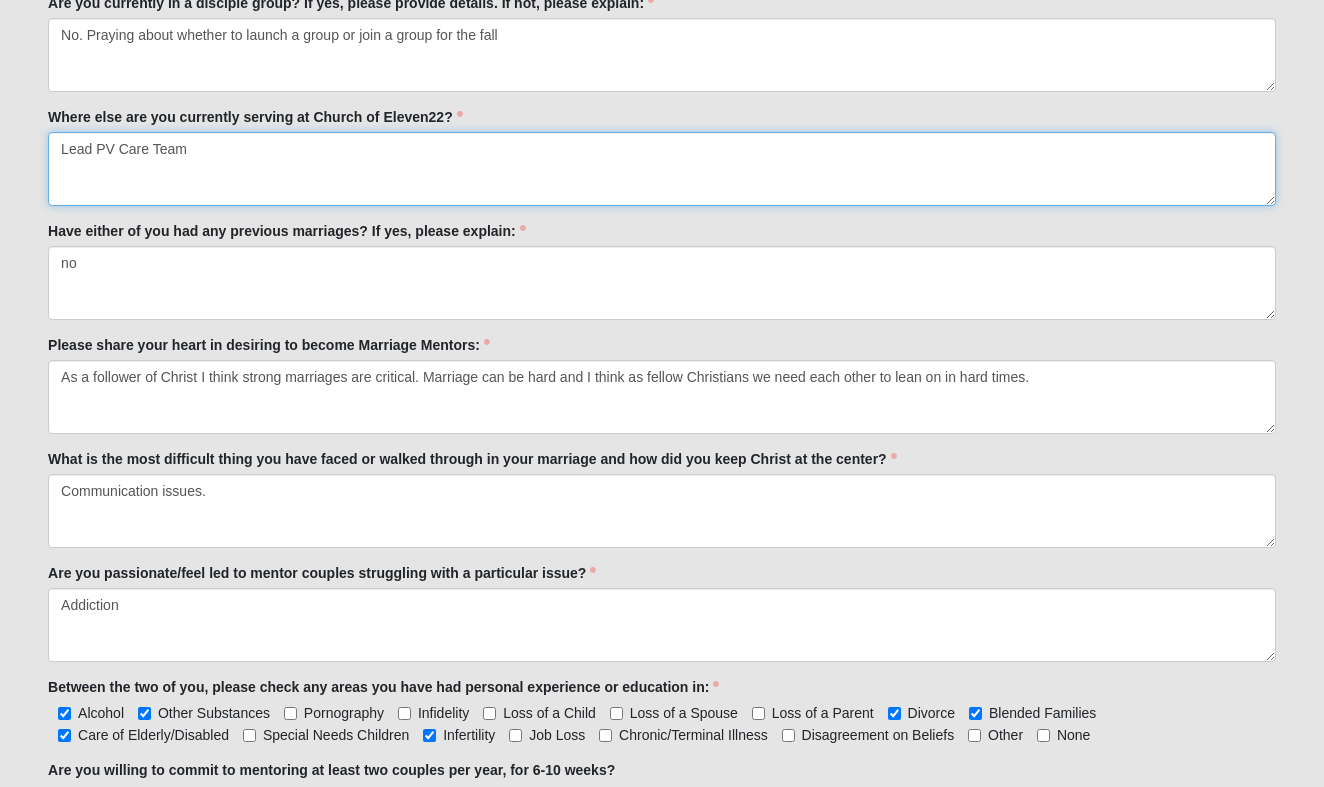 scroll, scrollTop: 851, scrollLeft: 0, axis: vertical 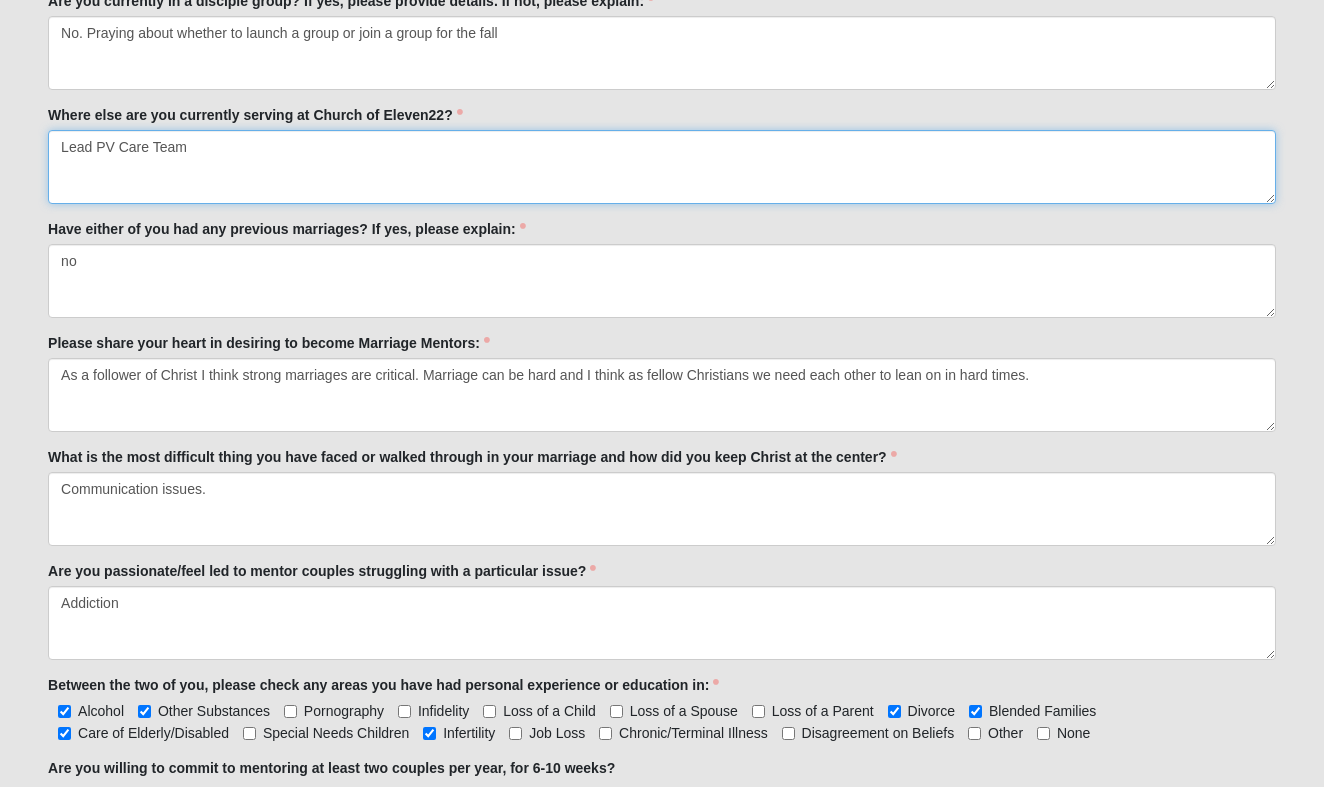type on "Lead PV Care Team" 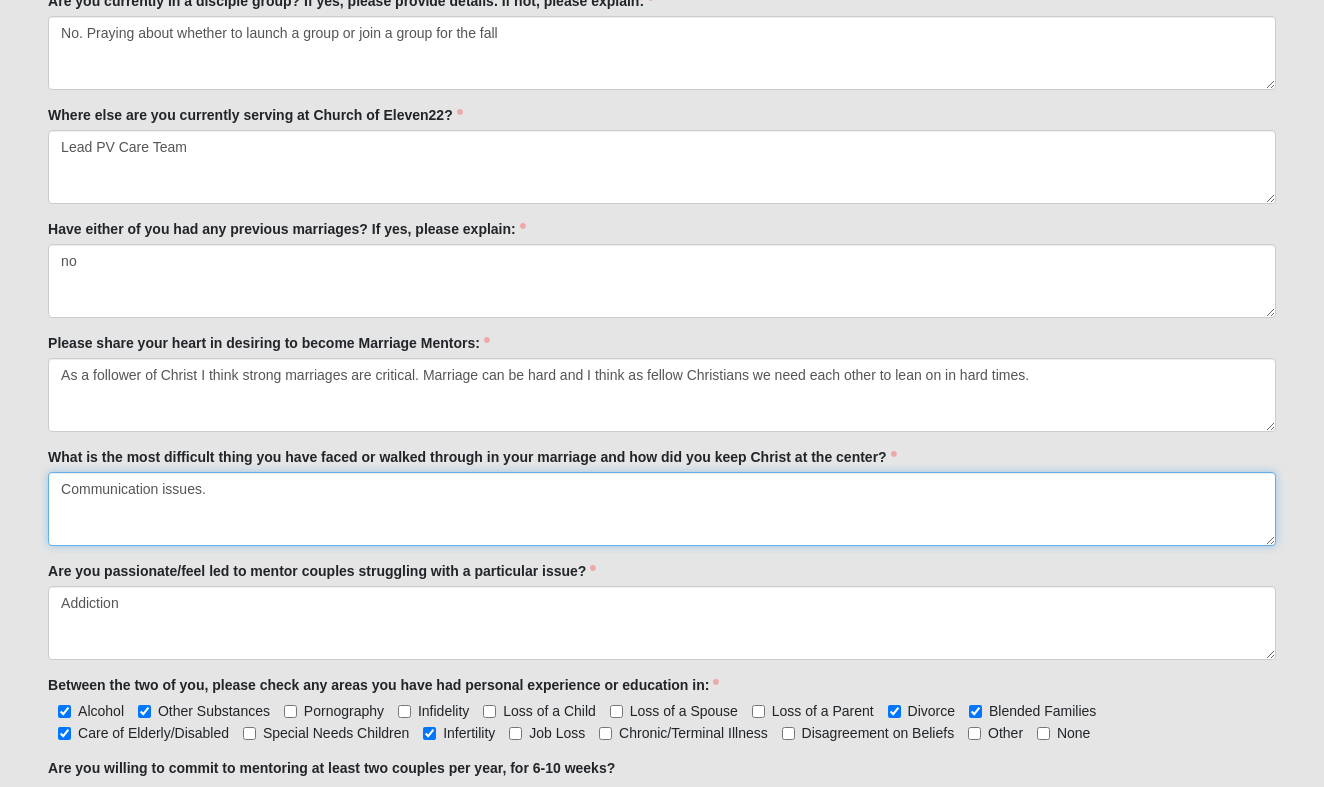 click on "Communication issues." at bounding box center [662, 509] 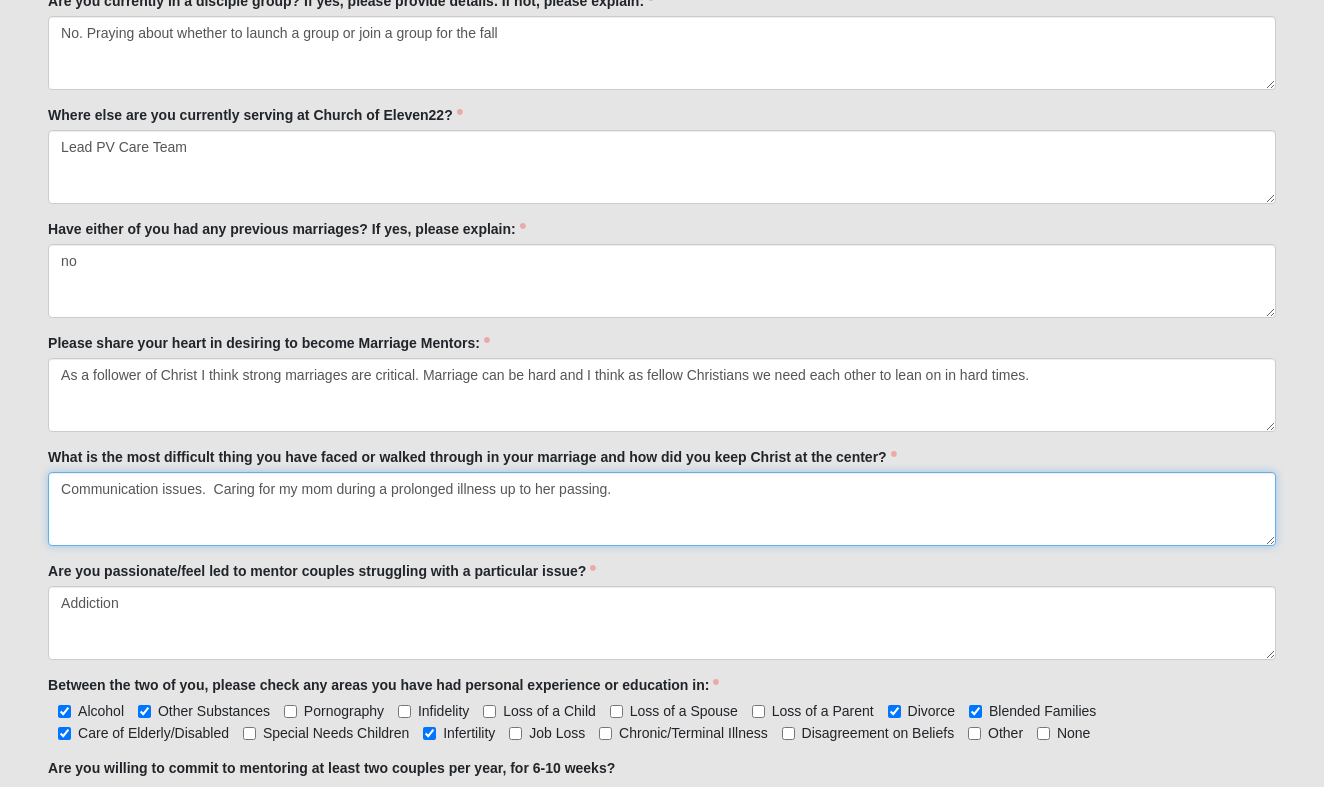 type on "Communication issues.  Caring for my mom during a prolonged illness up to her passing." 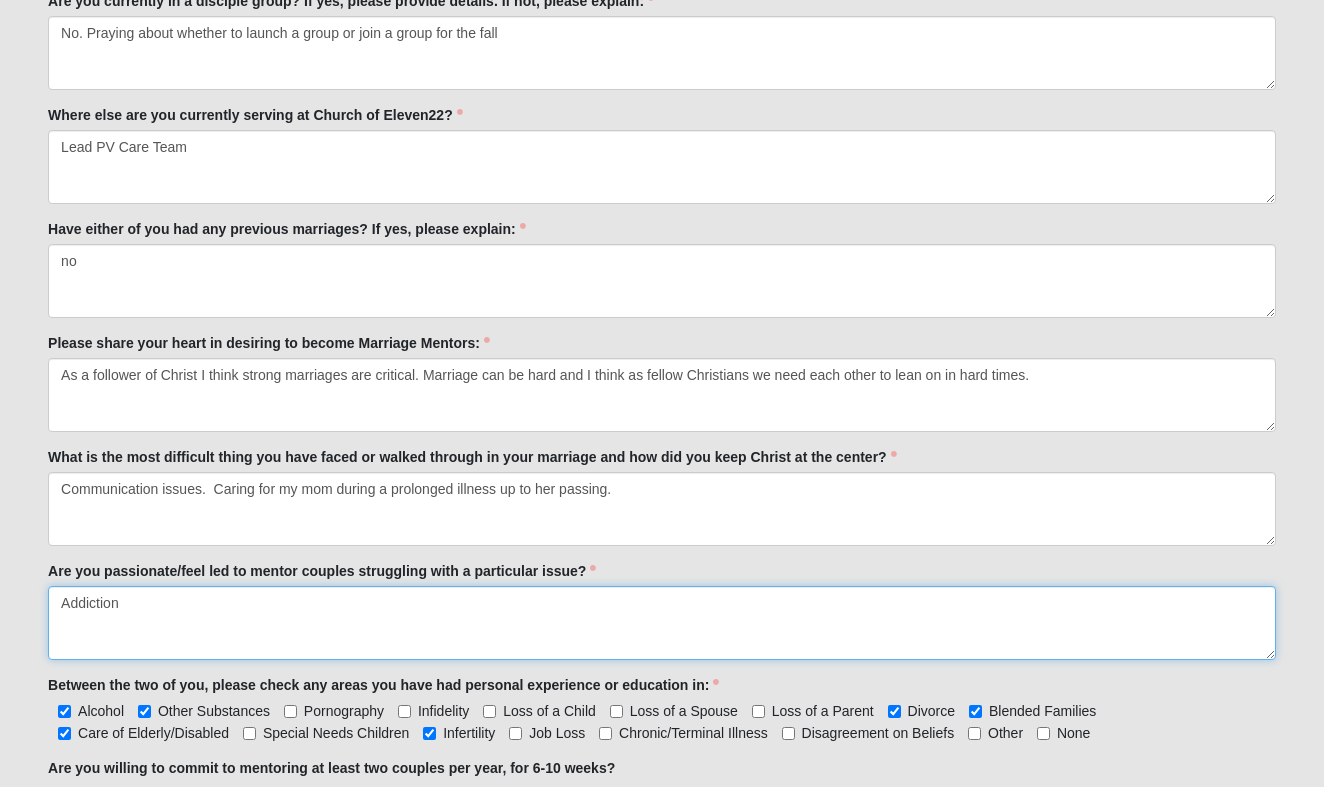 drag, startPoint x: 179, startPoint y: 600, endPoint x: 87, endPoint y: 600, distance: 92 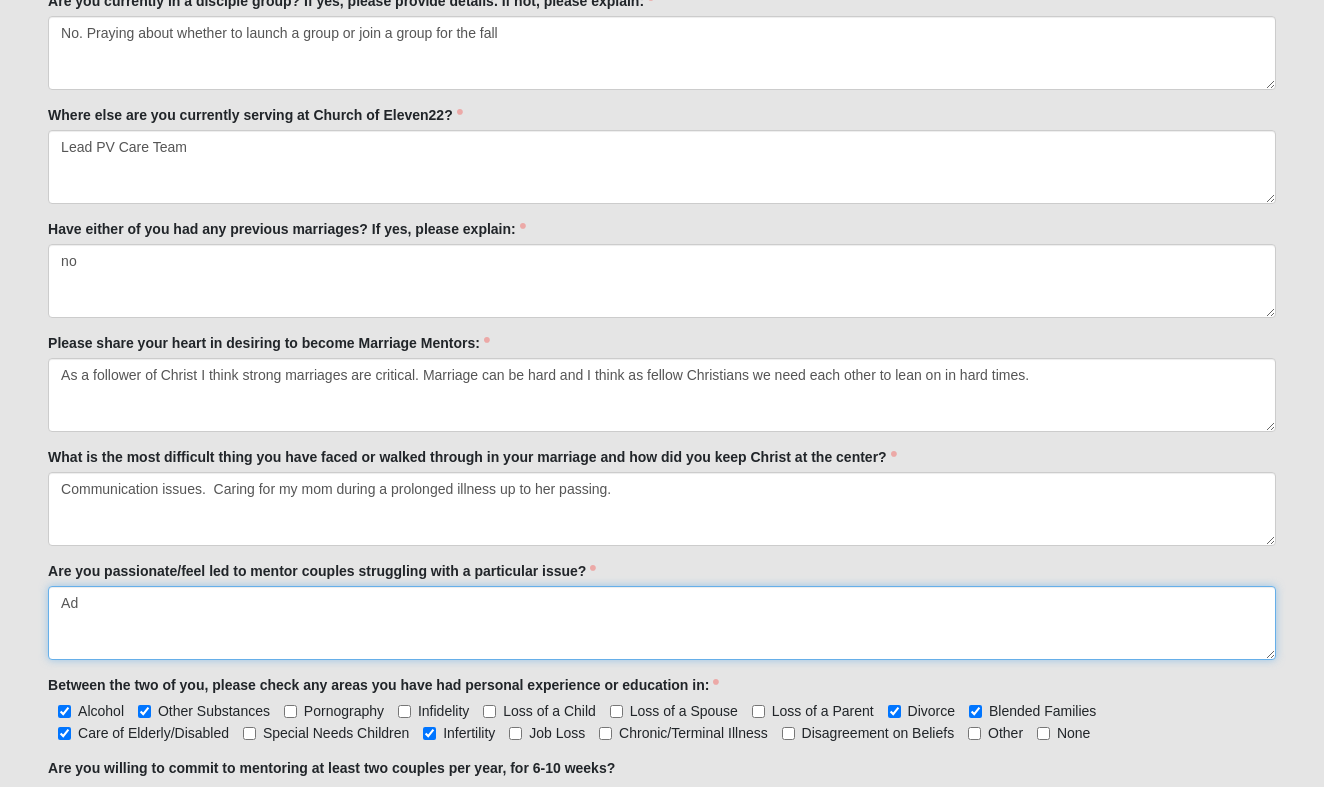 type on "A" 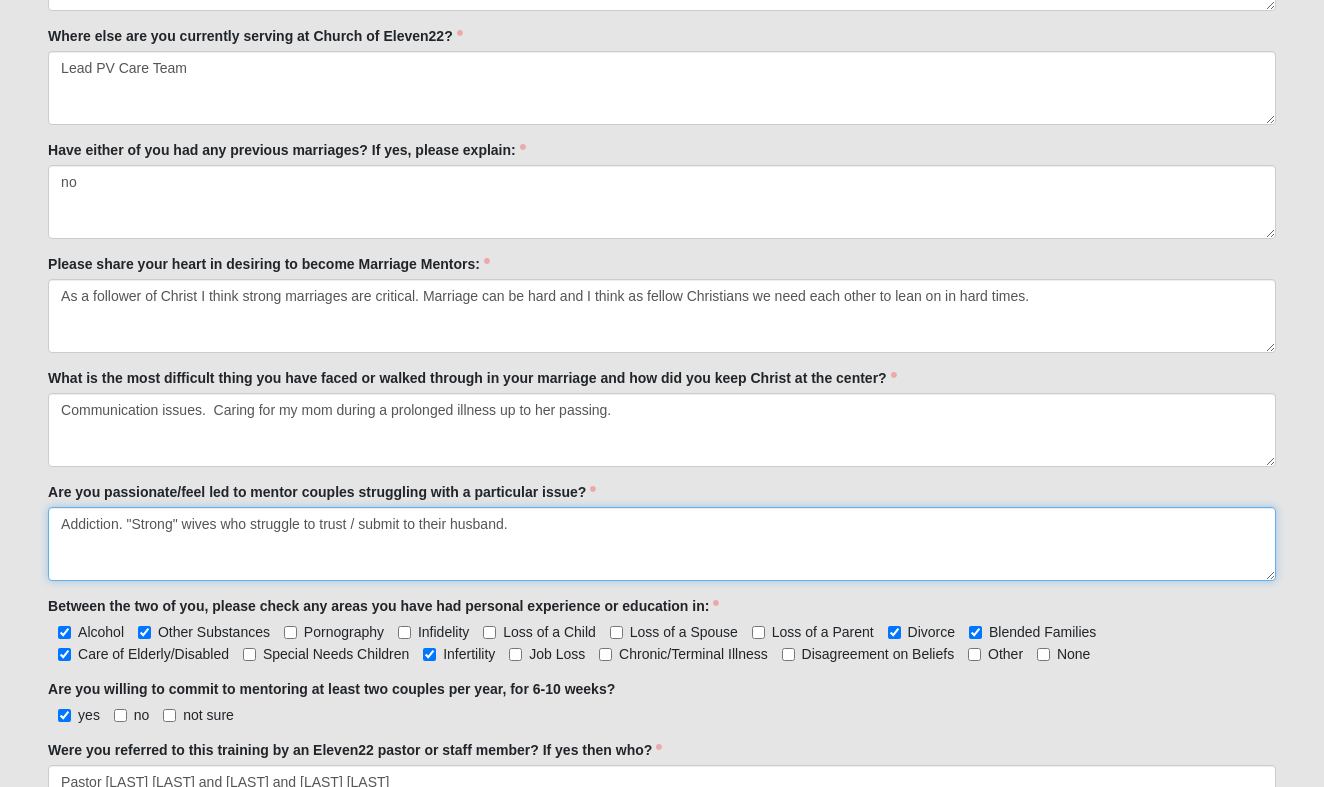 scroll, scrollTop: 940, scrollLeft: 0, axis: vertical 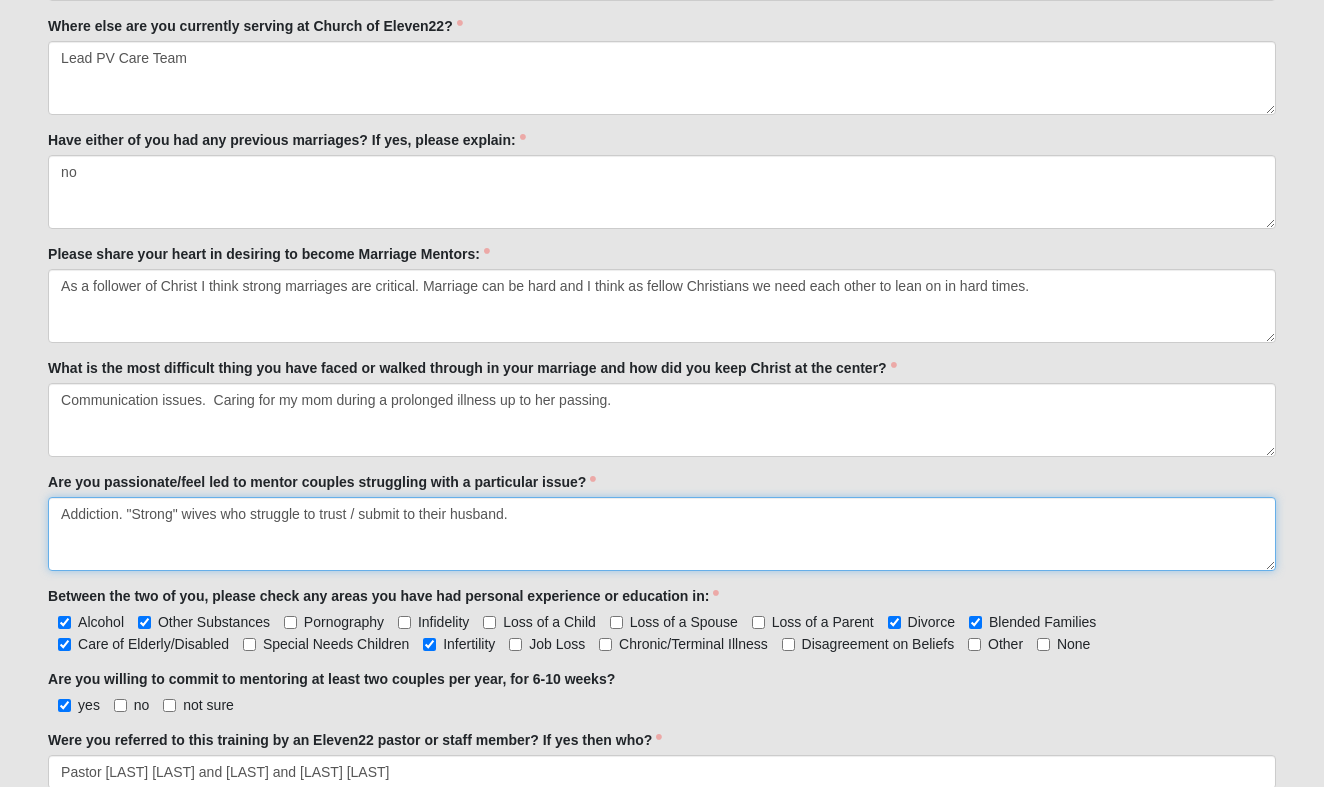 type on "Addiction. "Strong" wives who struggle to trust / submit to their husband." 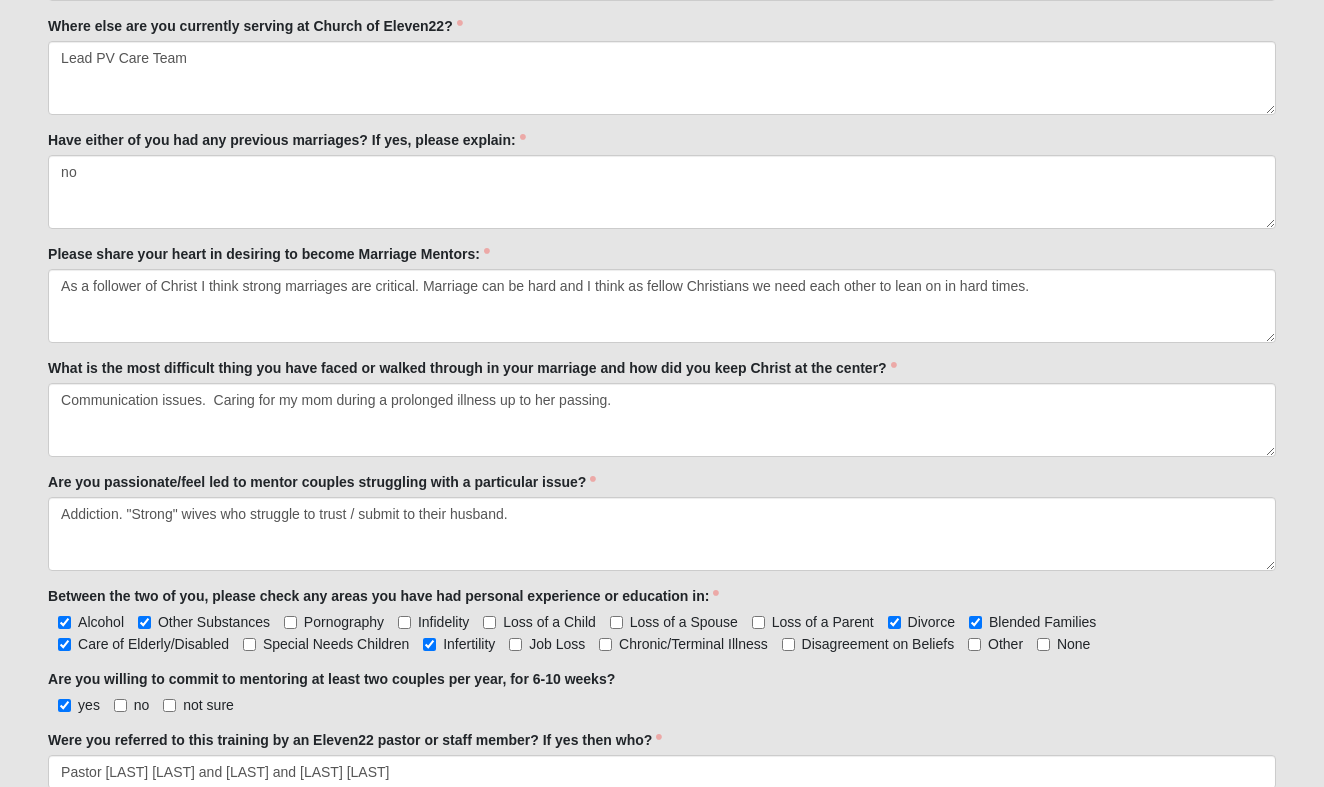 click on "Loss of a Parent" at bounding box center [758, 622] 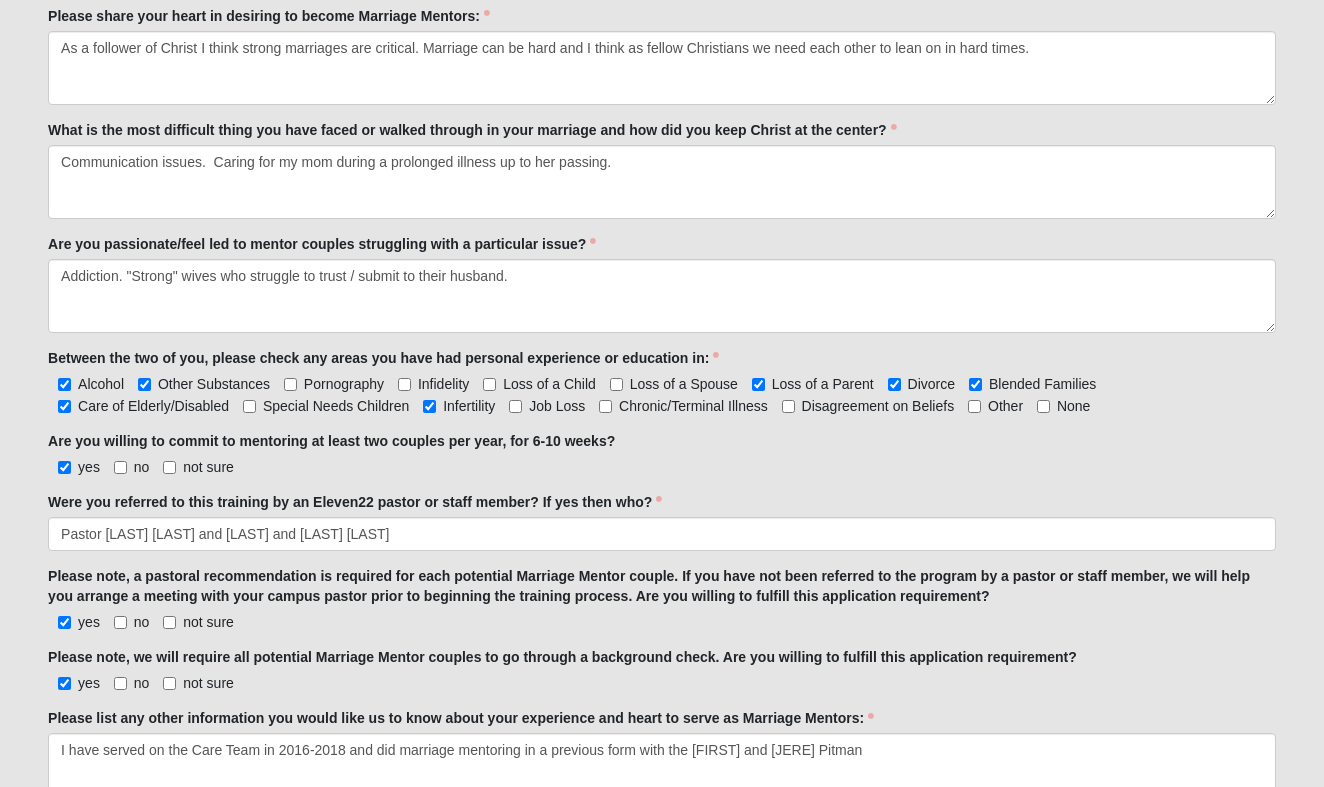 scroll, scrollTop: 1179, scrollLeft: 0, axis: vertical 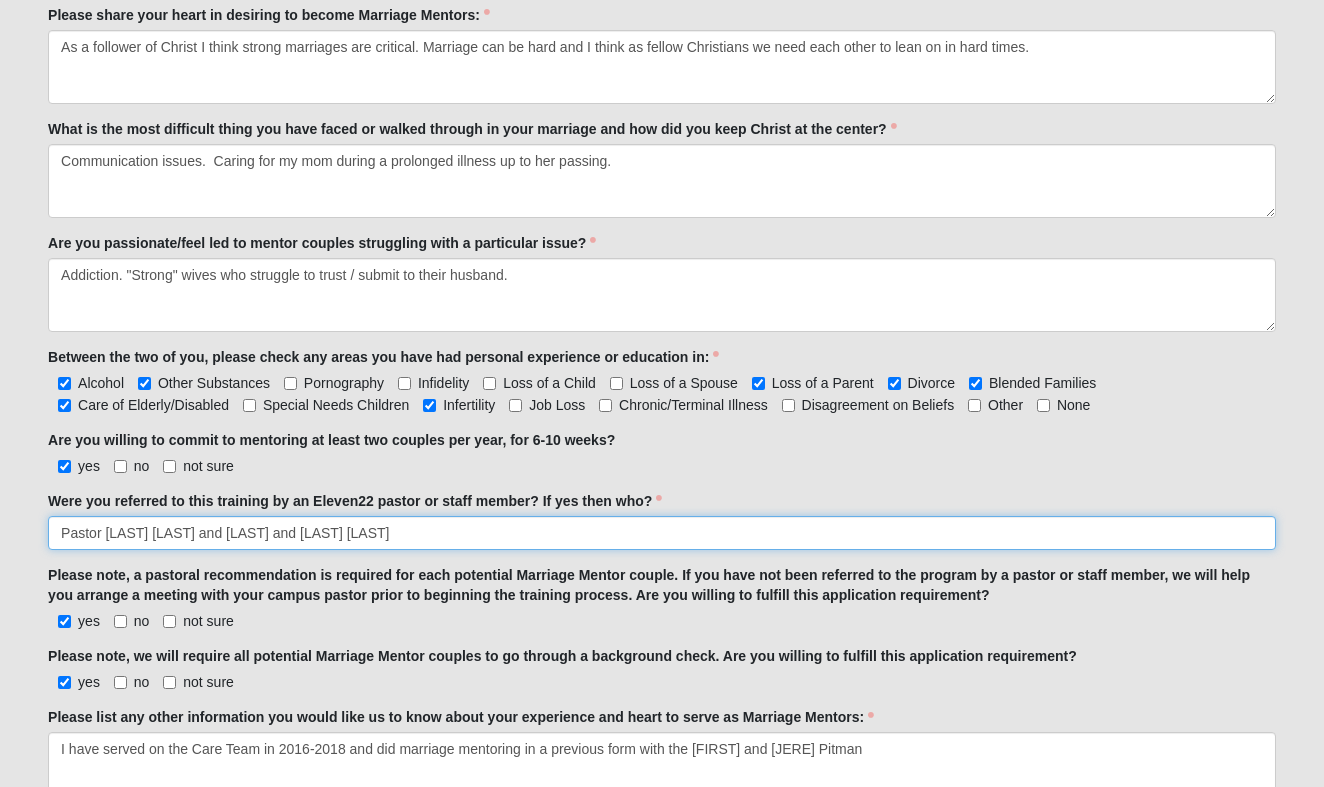 drag, startPoint x: 199, startPoint y: 530, endPoint x: 20, endPoint y: 524, distance: 179.10052 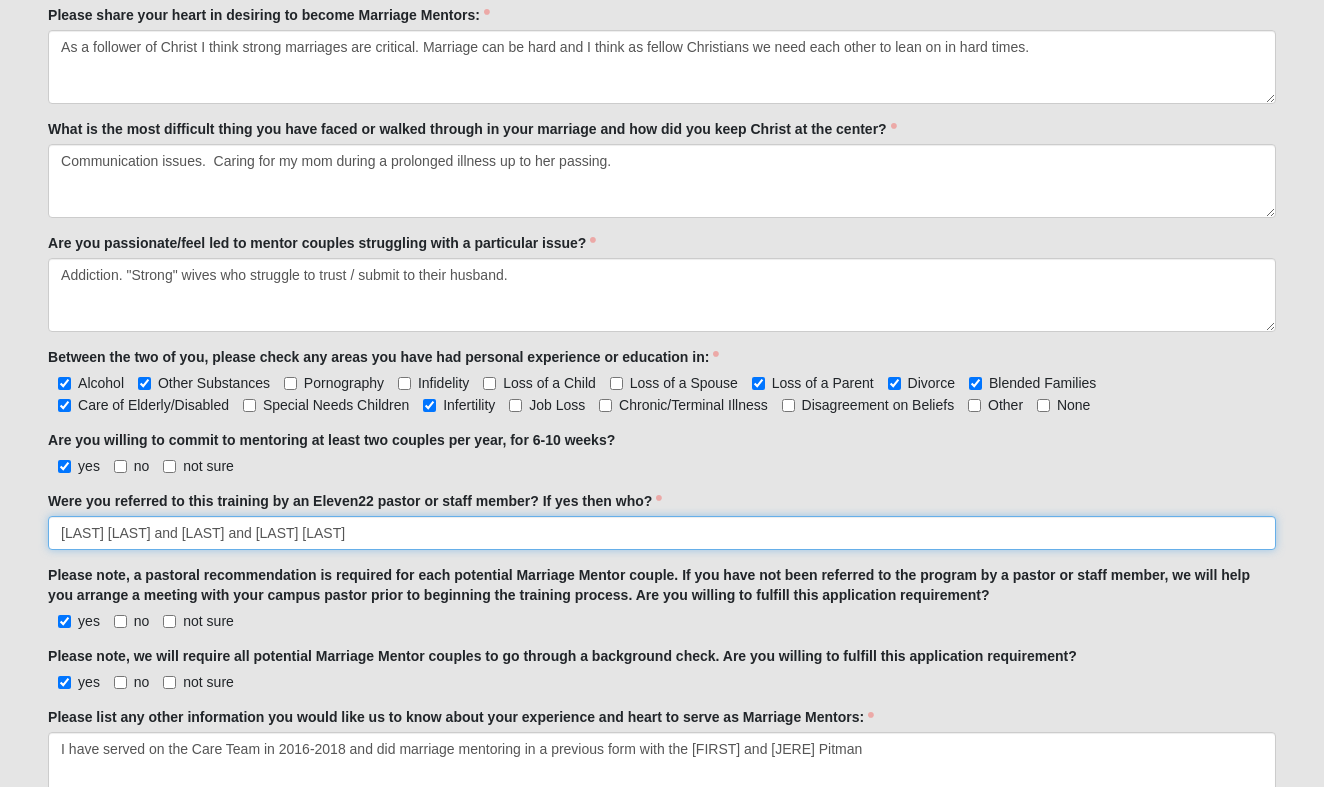 drag, startPoint x: 167, startPoint y: 532, endPoint x: -16, endPoint y: 527, distance: 183.0683 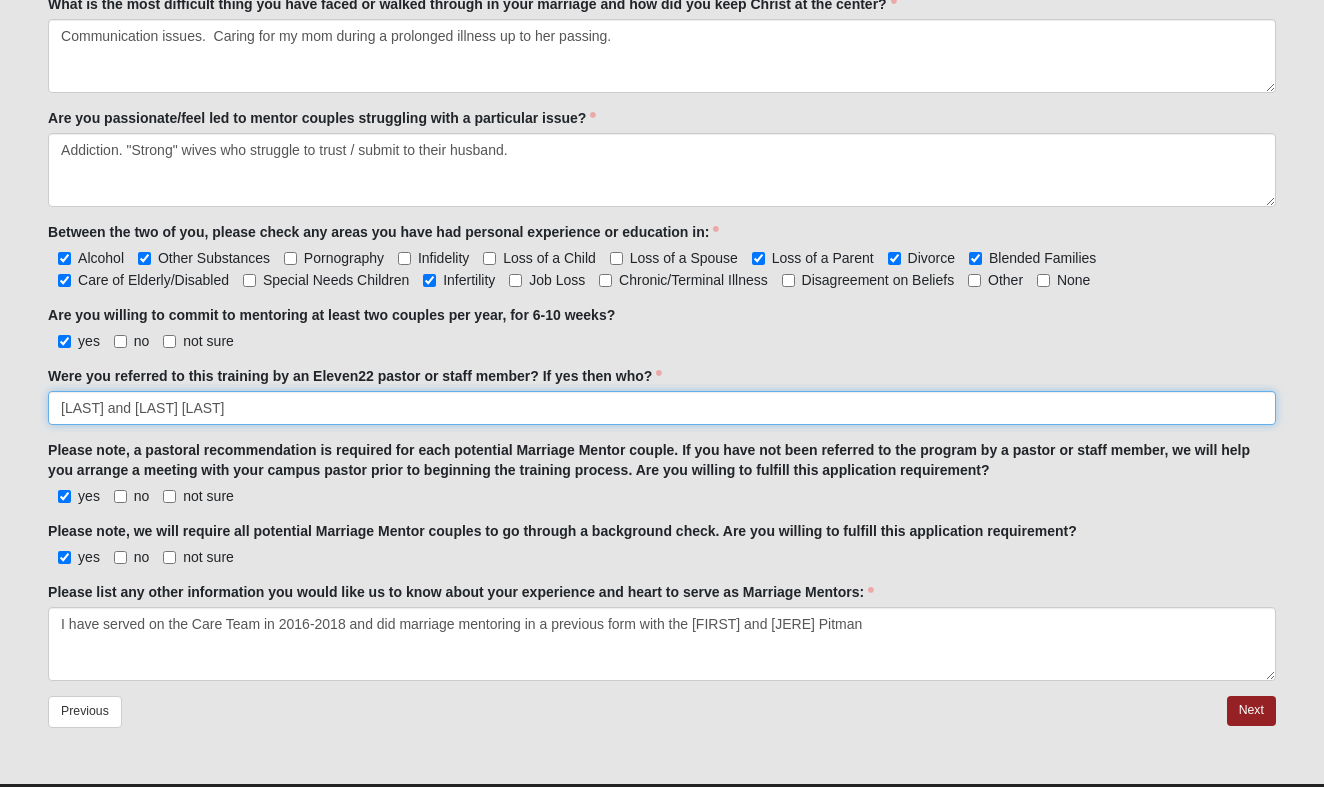 scroll, scrollTop: 1314, scrollLeft: 0, axis: vertical 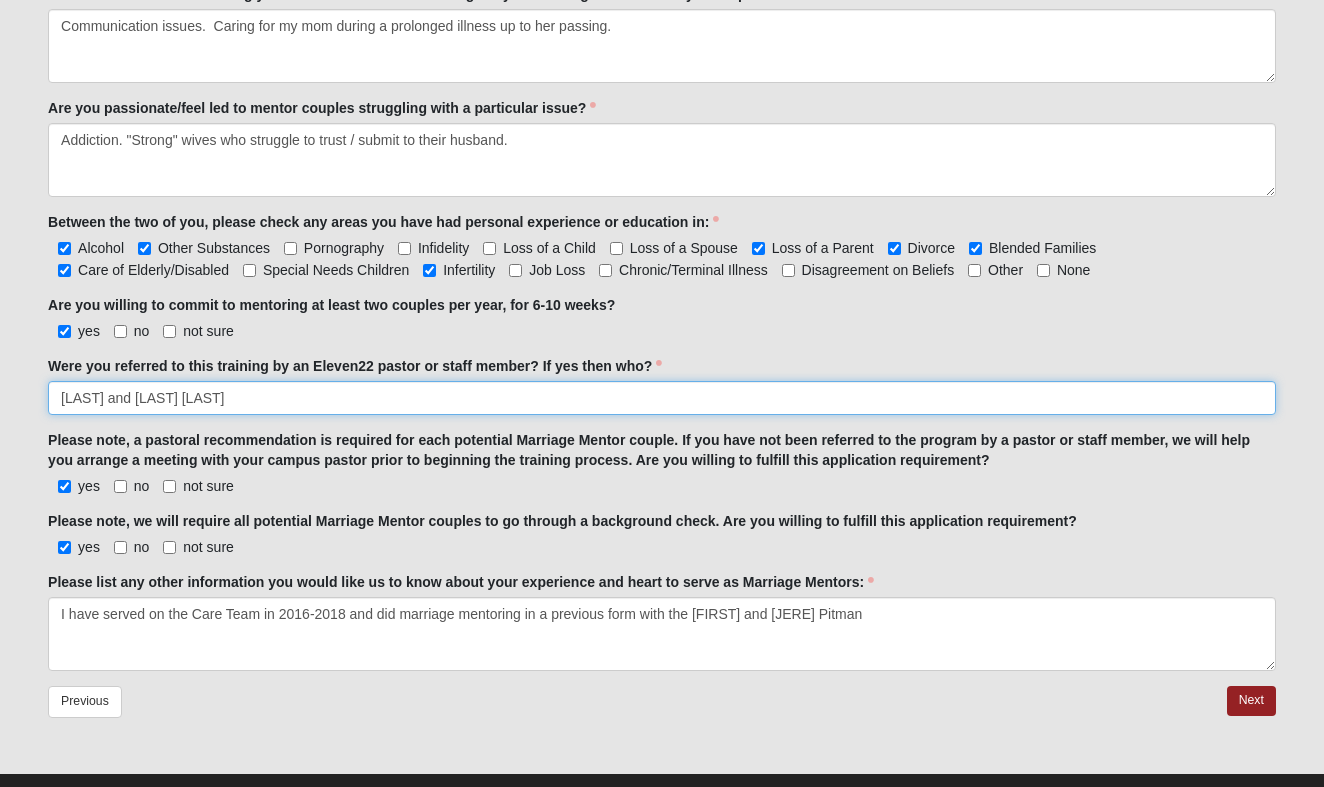 type on "[LAST] and [LAST] [LAST]" 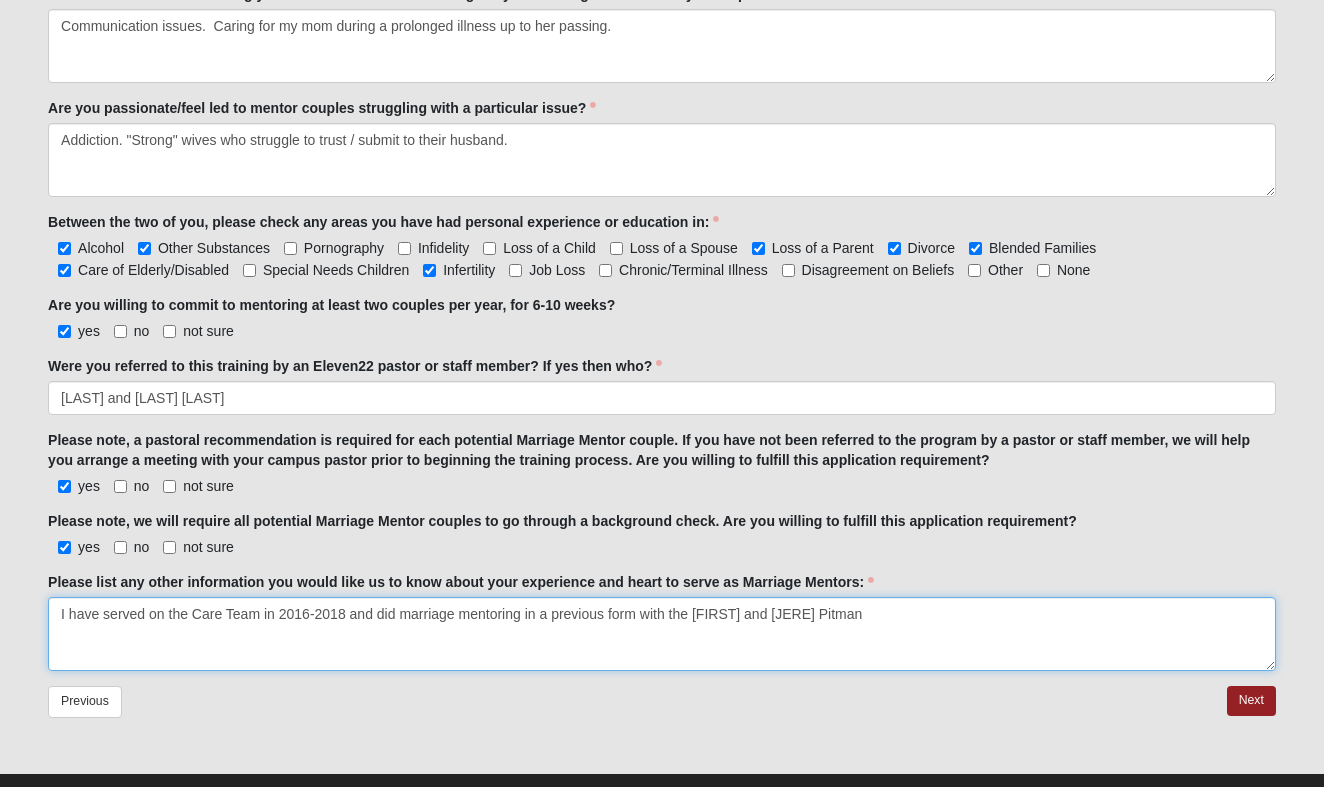 click on "I have served on the Care Team in 2016-2018 and did marriage mentoring in a previous form with the [FIRST] and [JERE] Pitman" at bounding box center [662, 634] 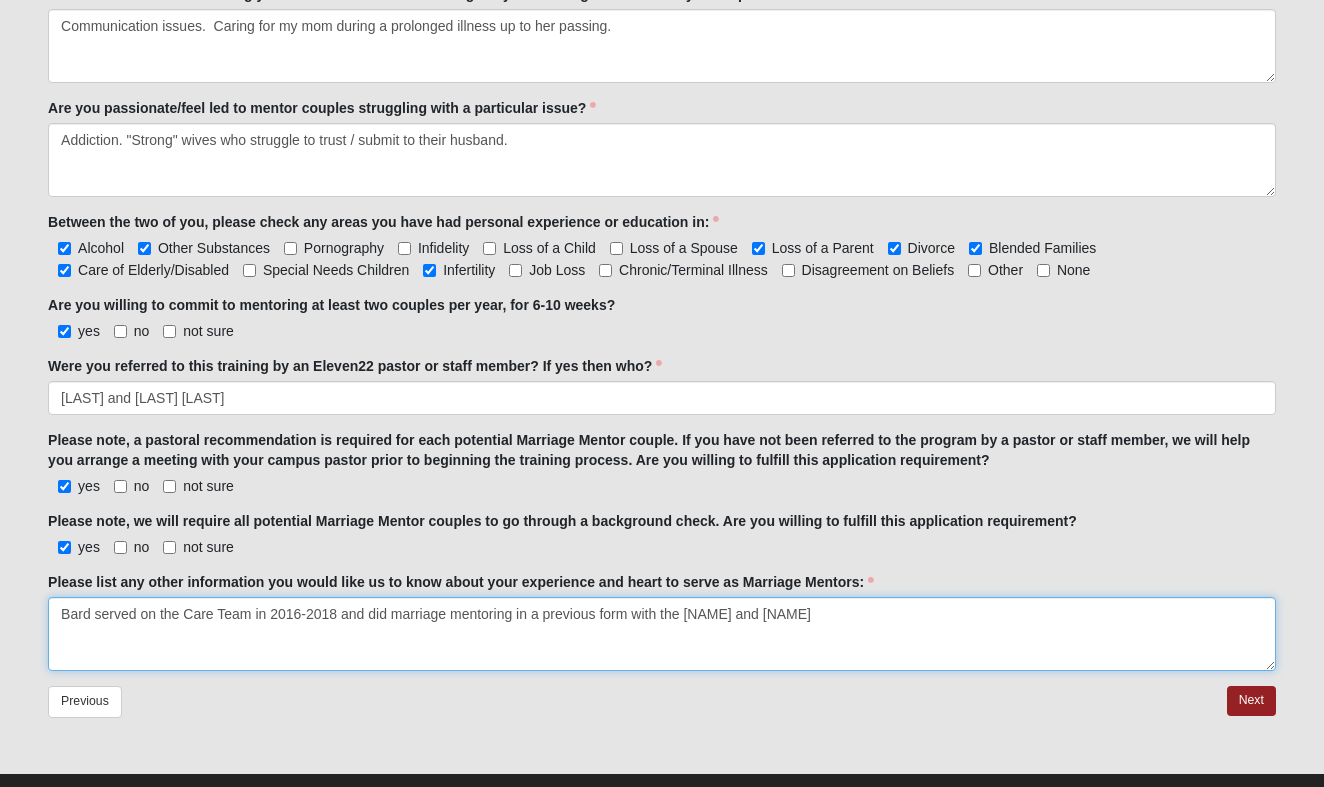 click on "I have served on the Care Team in 2016-2018 and did marriage mentoring in a previous form with the [FIRST] and [JERE] Pitman" at bounding box center [662, 634] 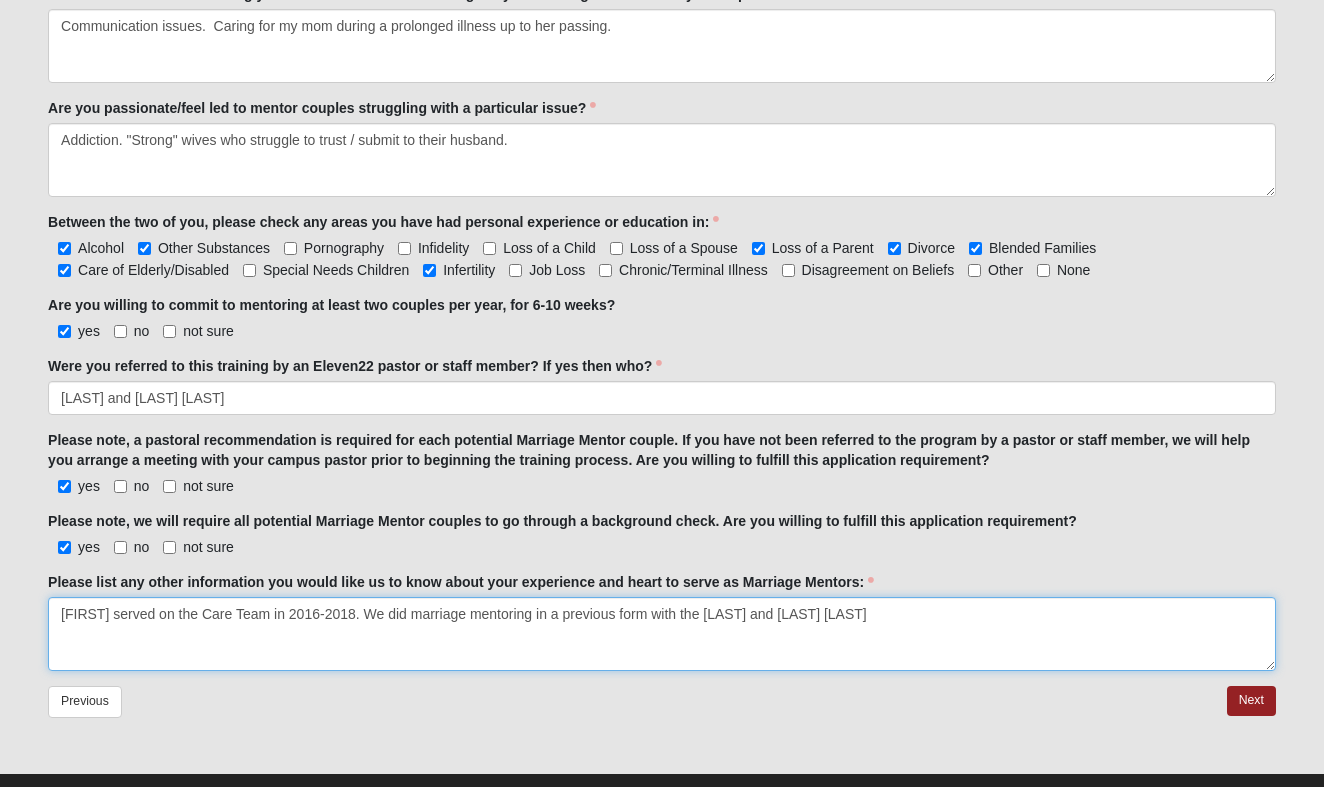click on "I have served on the Care Team in 2016-2018 and did marriage mentoring in a previous form with the [FIRST] and [JERE] Pitman" at bounding box center [662, 634] 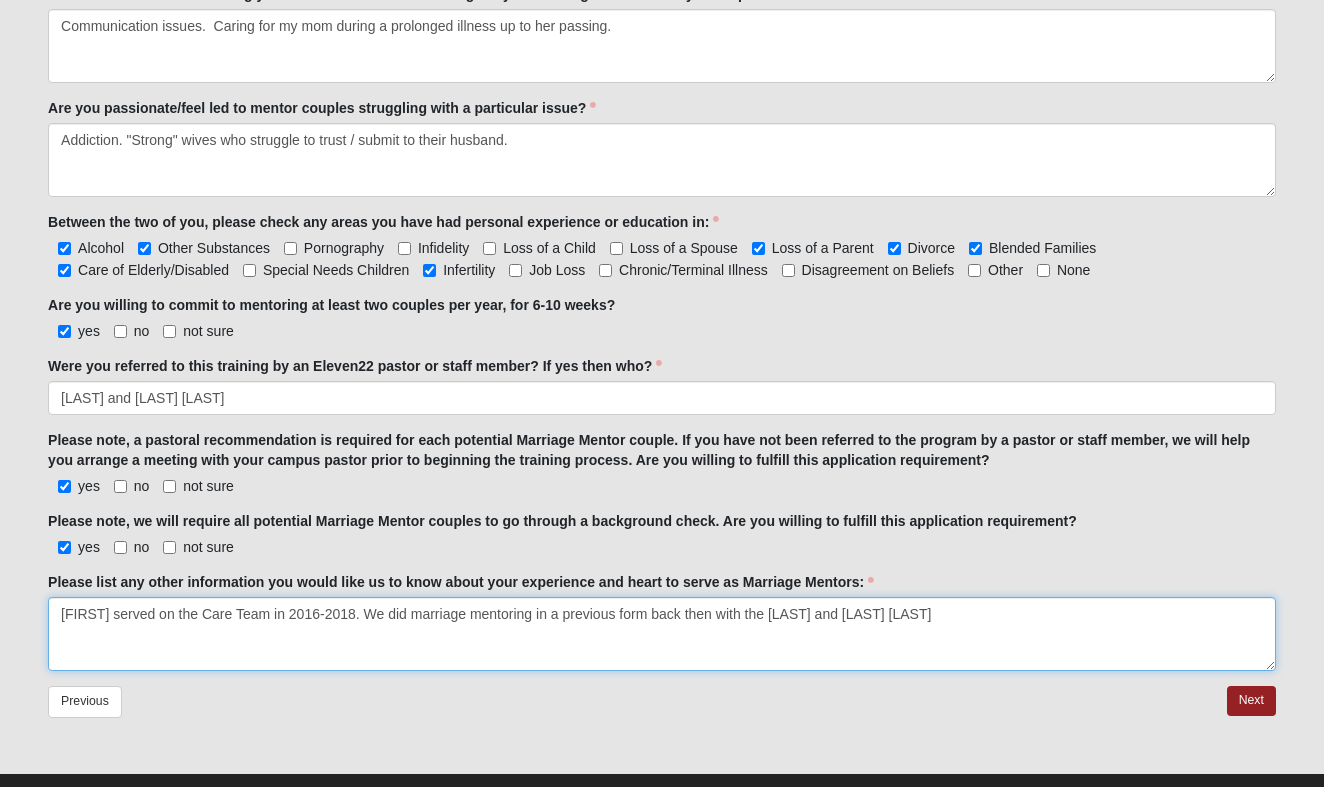 click on "I have served on the Care Team in 2016-2018 and did marriage mentoring in a previous form with the [FIRST] and [JERE] Pitman" at bounding box center (662, 634) 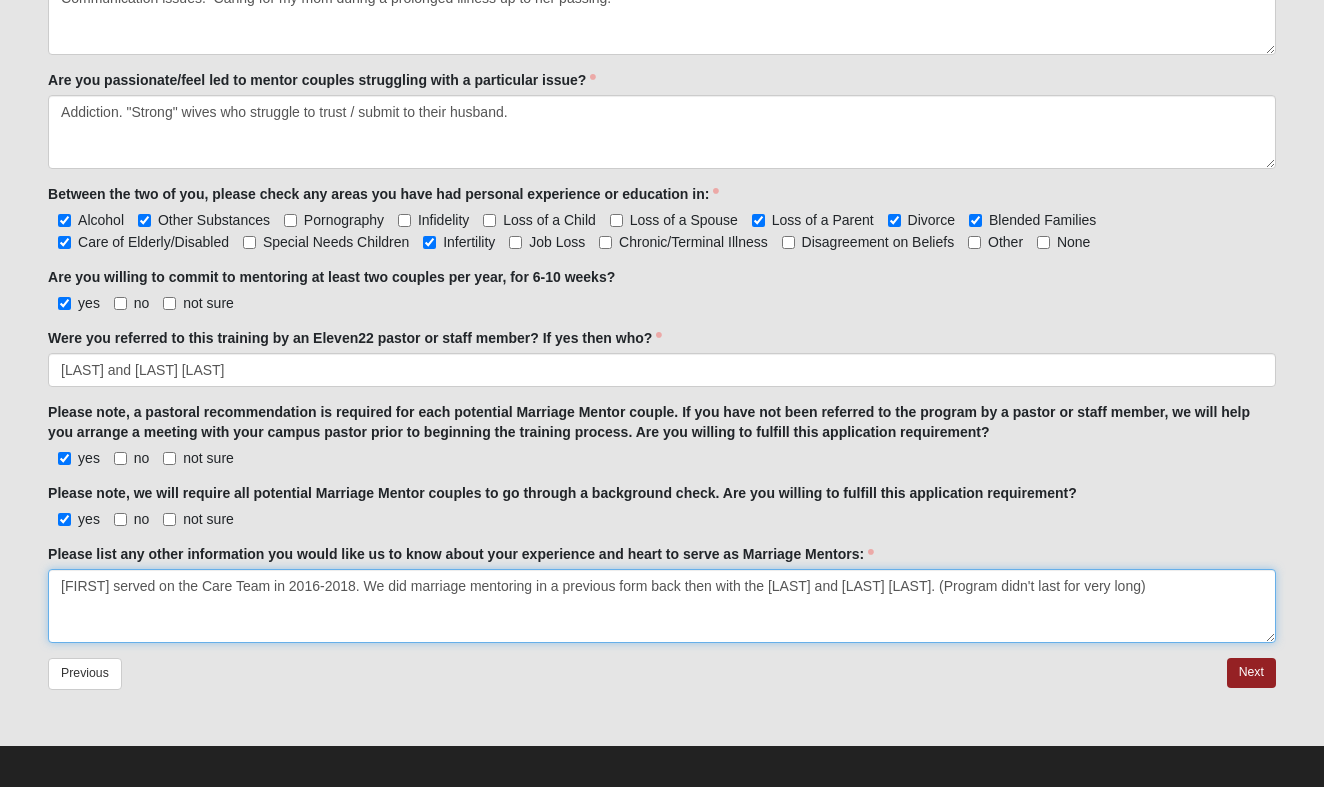 scroll, scrollTop: 1343, scrollLeft: 0, axis: vertical 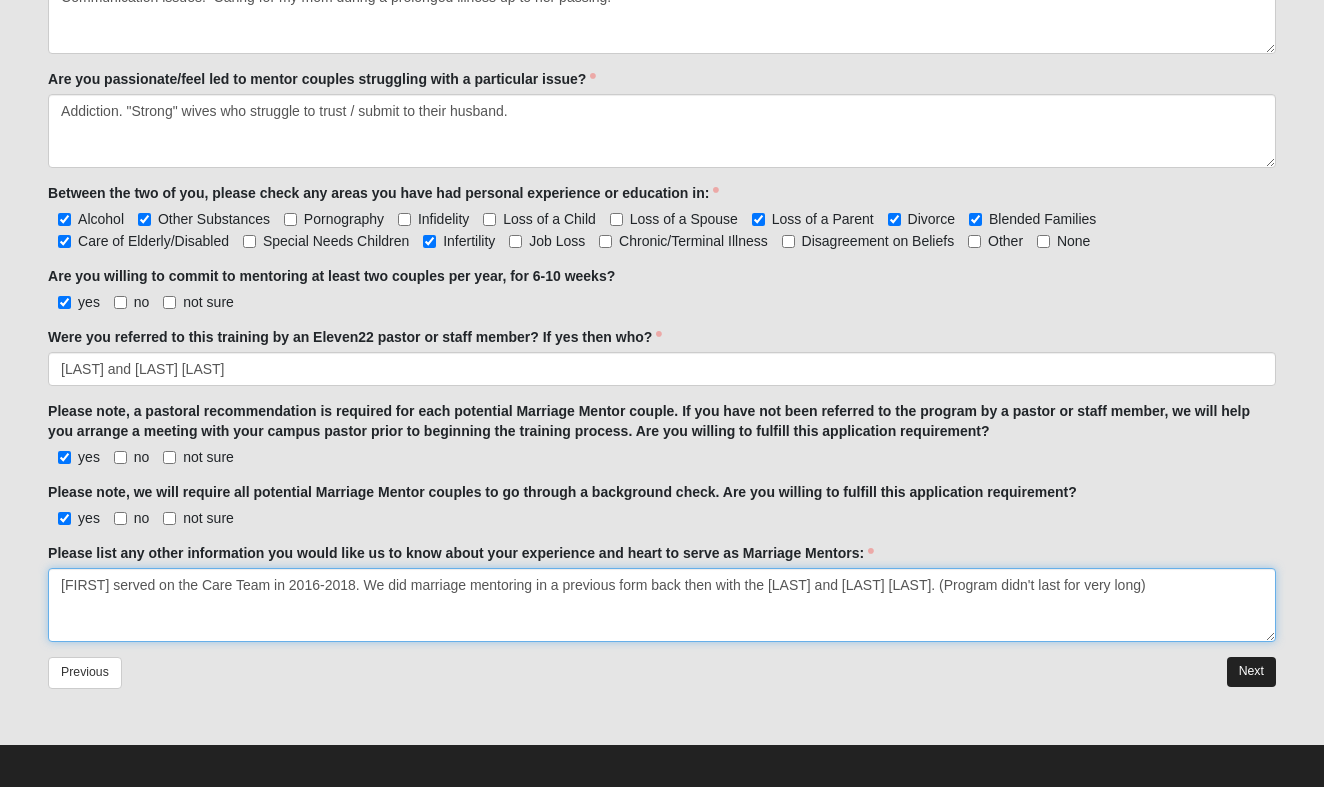 type on "[FIRST] served on the Care Team in 2016-2018. We did marriage mentoring in a previous form back then with the [LAST] and [LAST] [LAST]. (Program didn't last for very long)" 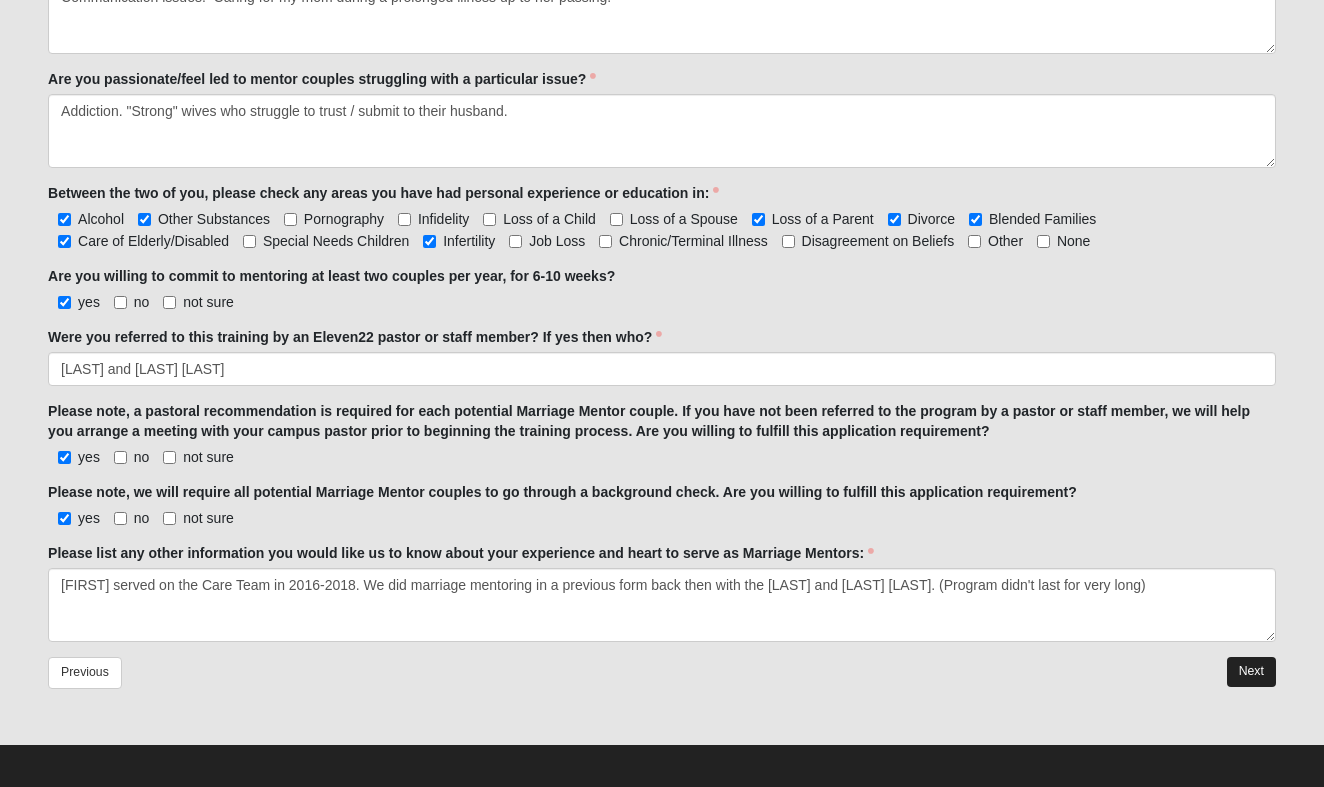 click on "Next" at bounding box center [1251, 671] 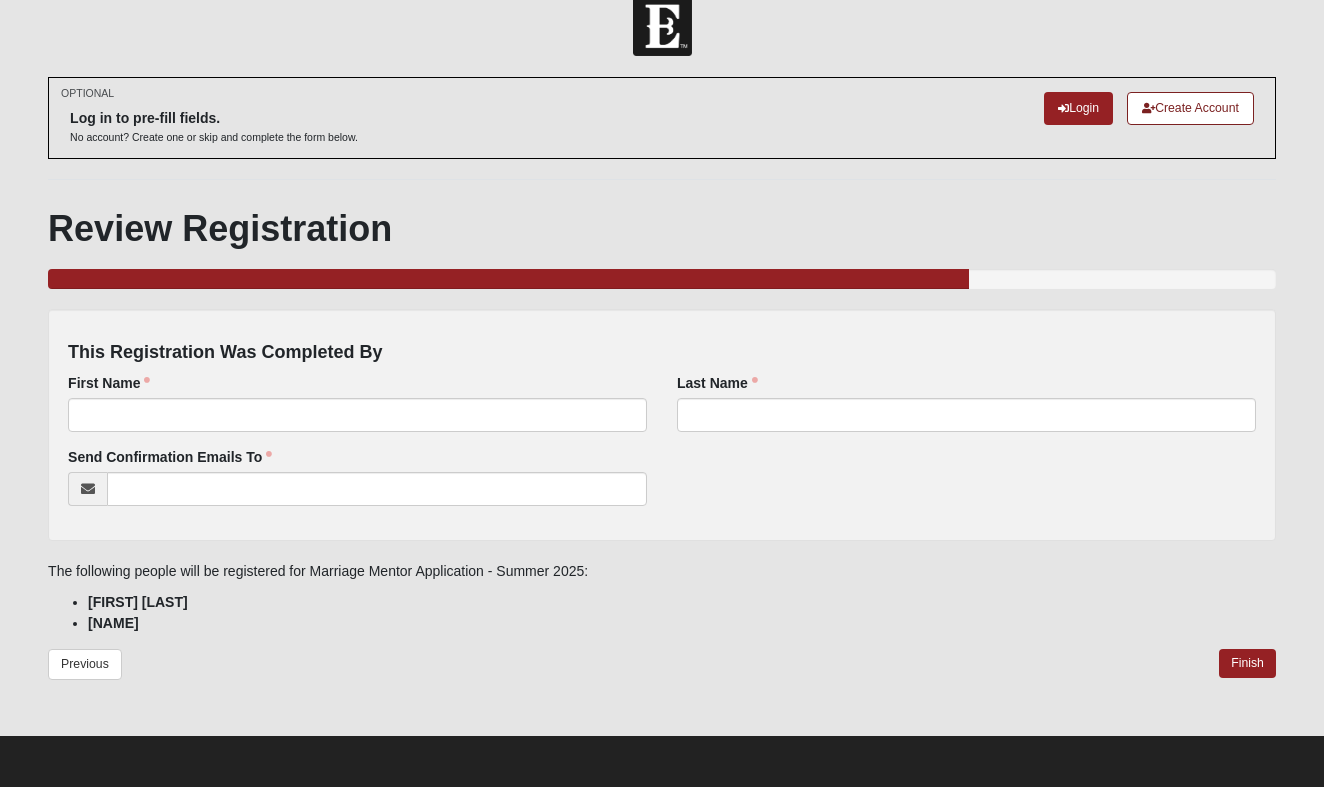 scroll, scrollTop: 0, scrollLeft: 0, axis: both 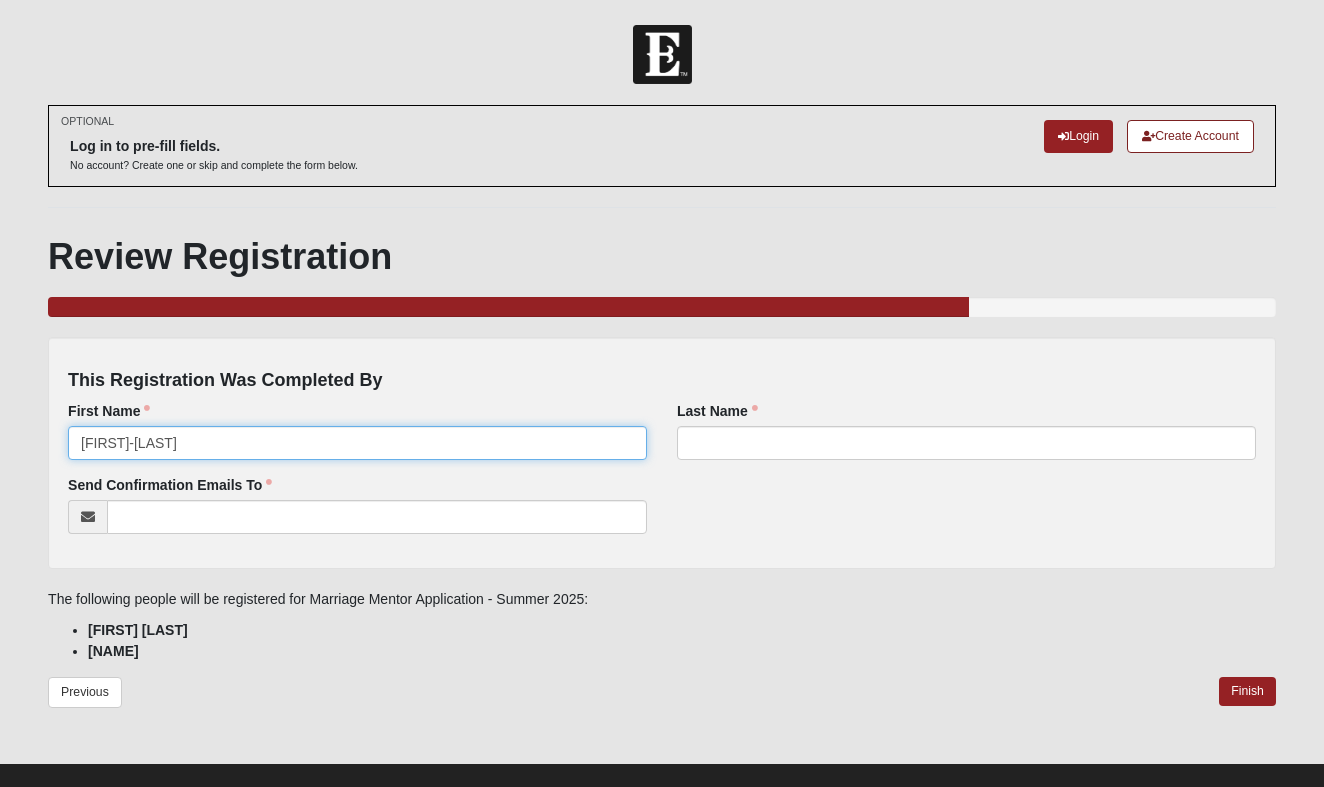 type on "[FIRST]-[LAST]" 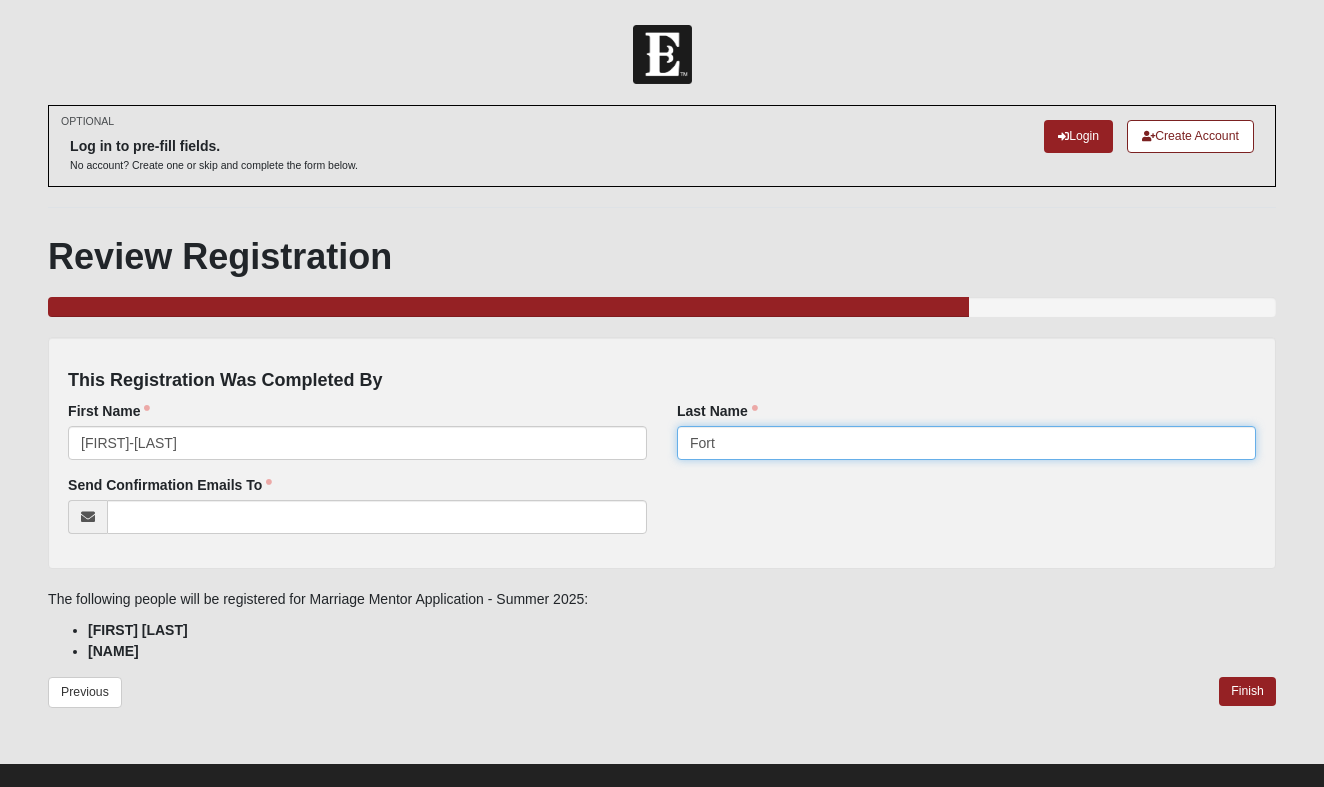 type on "Fort" 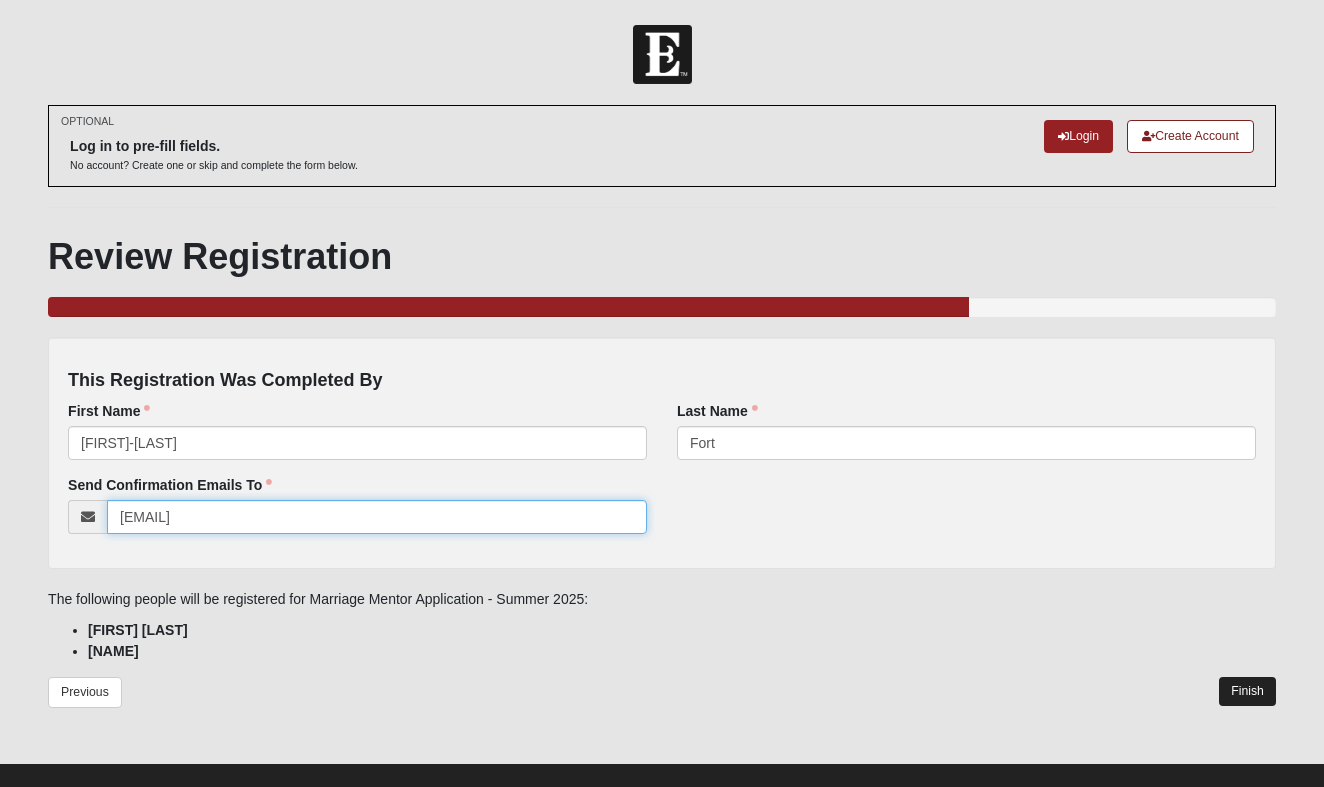 type on "[EMAIL]" 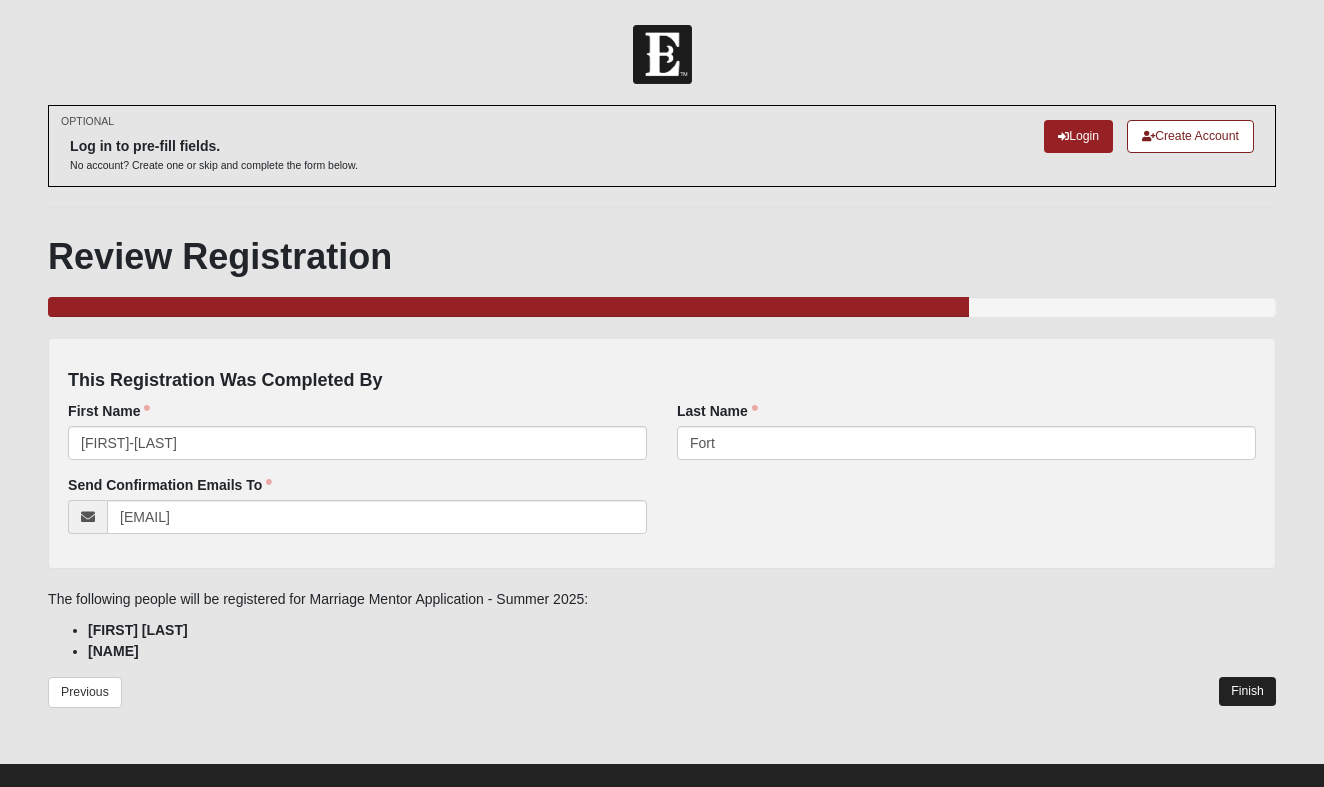 click on "Finish" at bounding box center [1247, 691] 